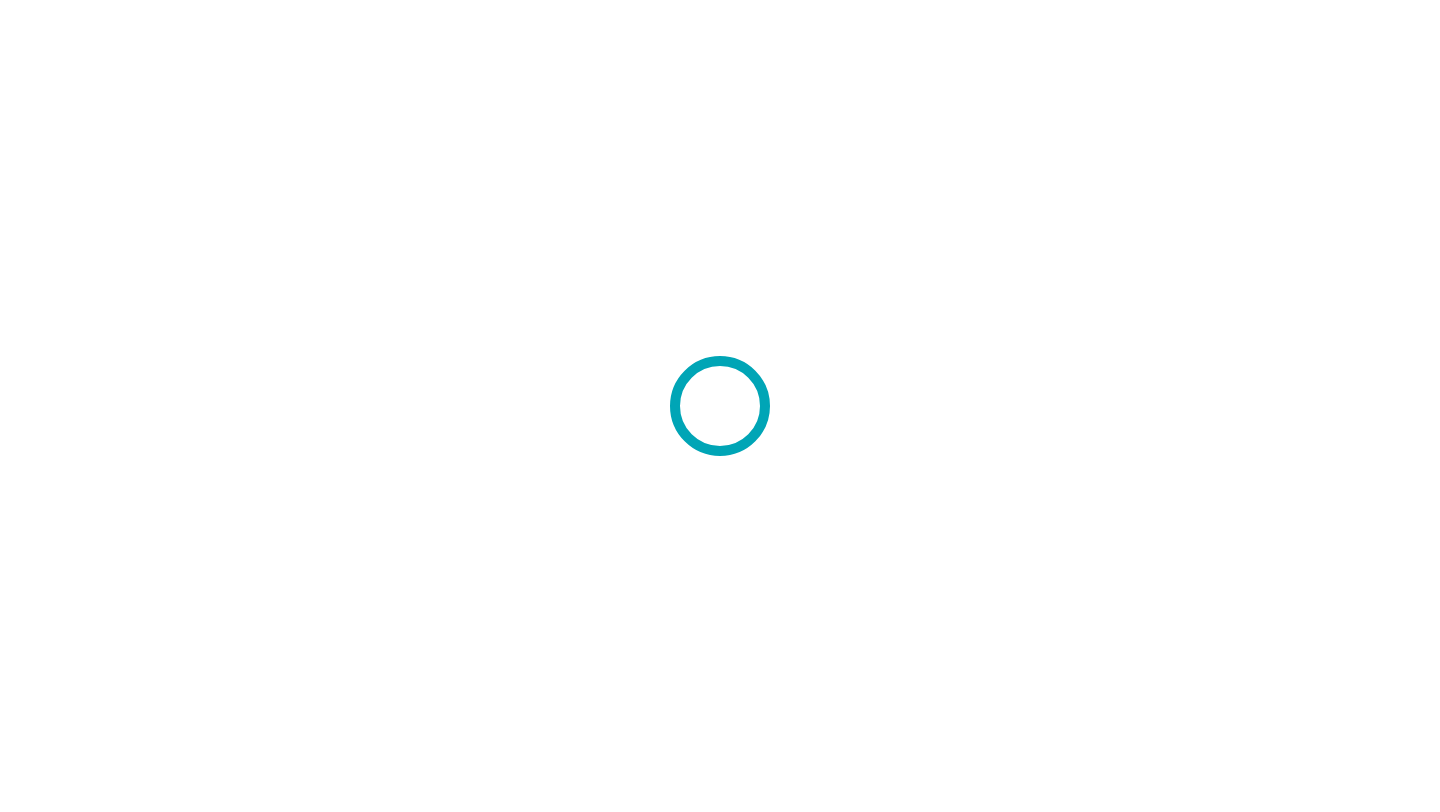 scroll, scrollTop: 0, scrollLeft: 0, axis: both 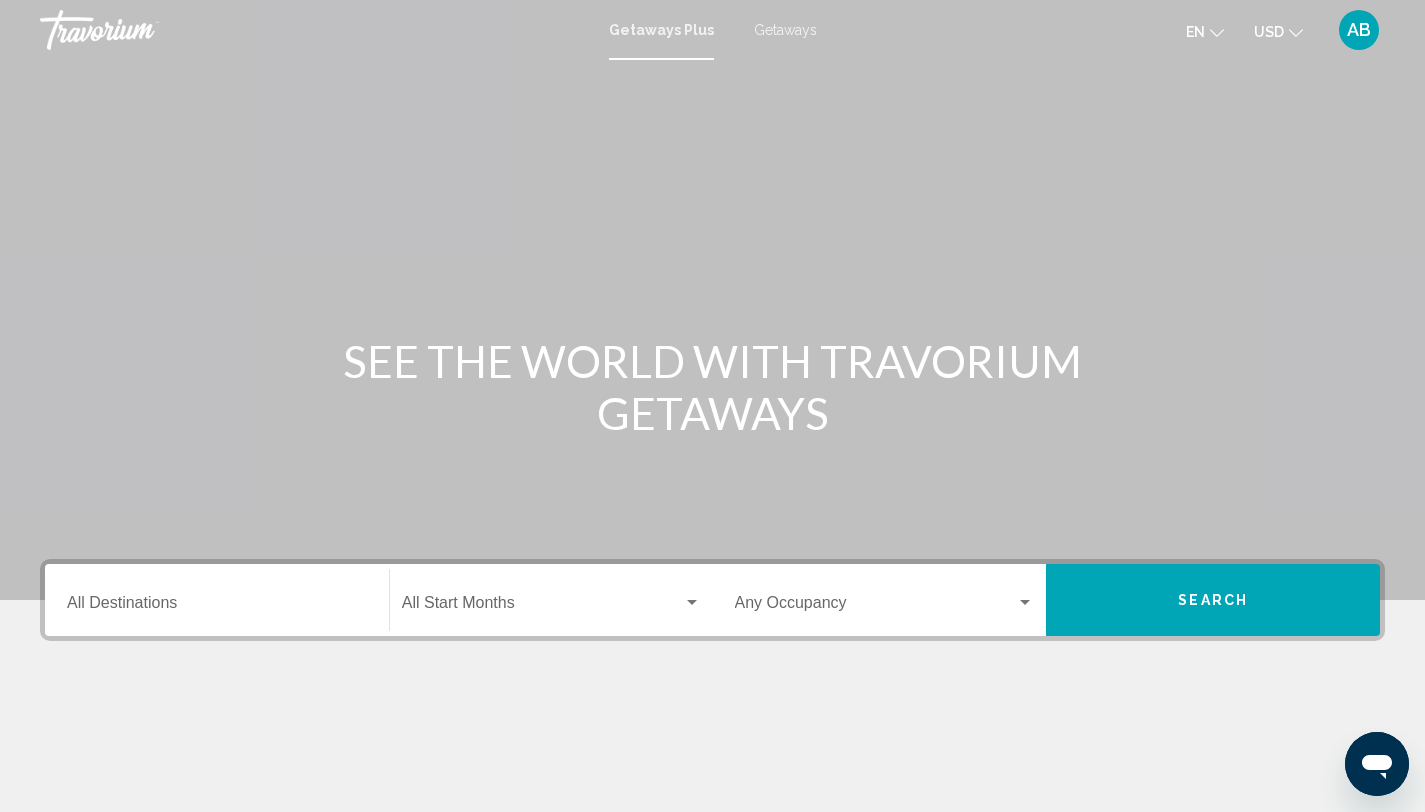 click on "Destination All Destinations" at bounding box center (217, 607) 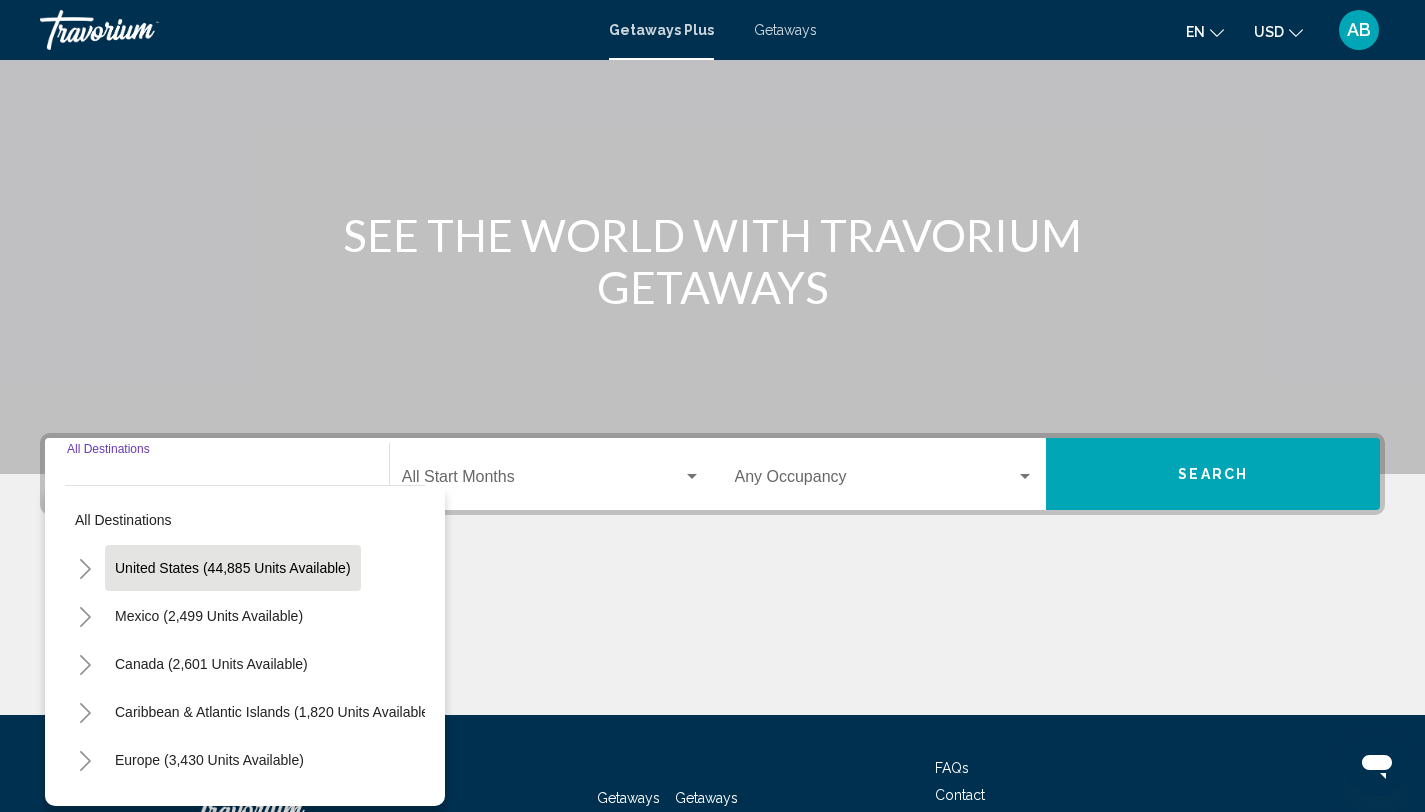 scroll, scrollTop: 274, scrollLeft: 0, axis: vertical 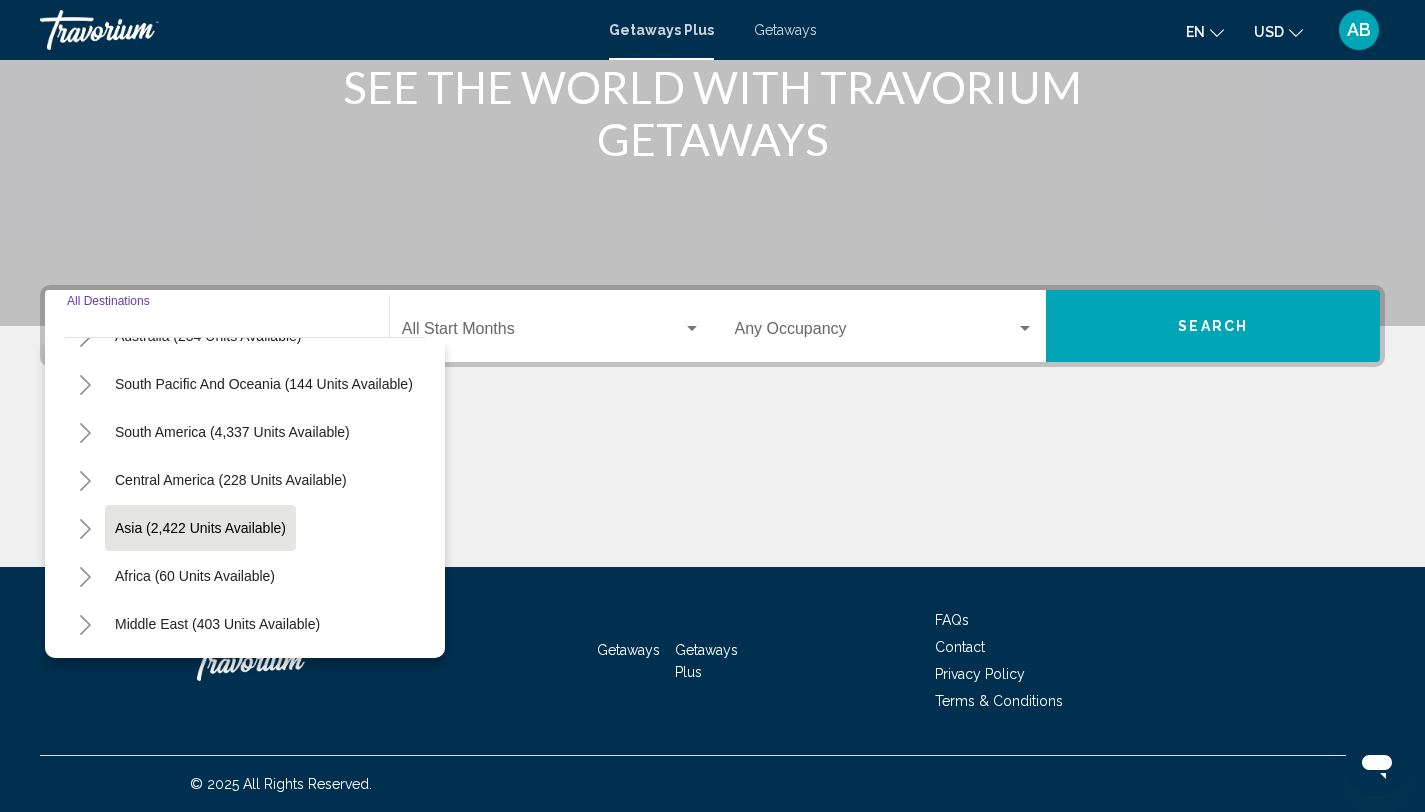 click on "Asia (2,422 units available)" at bounding box center (195, 576) 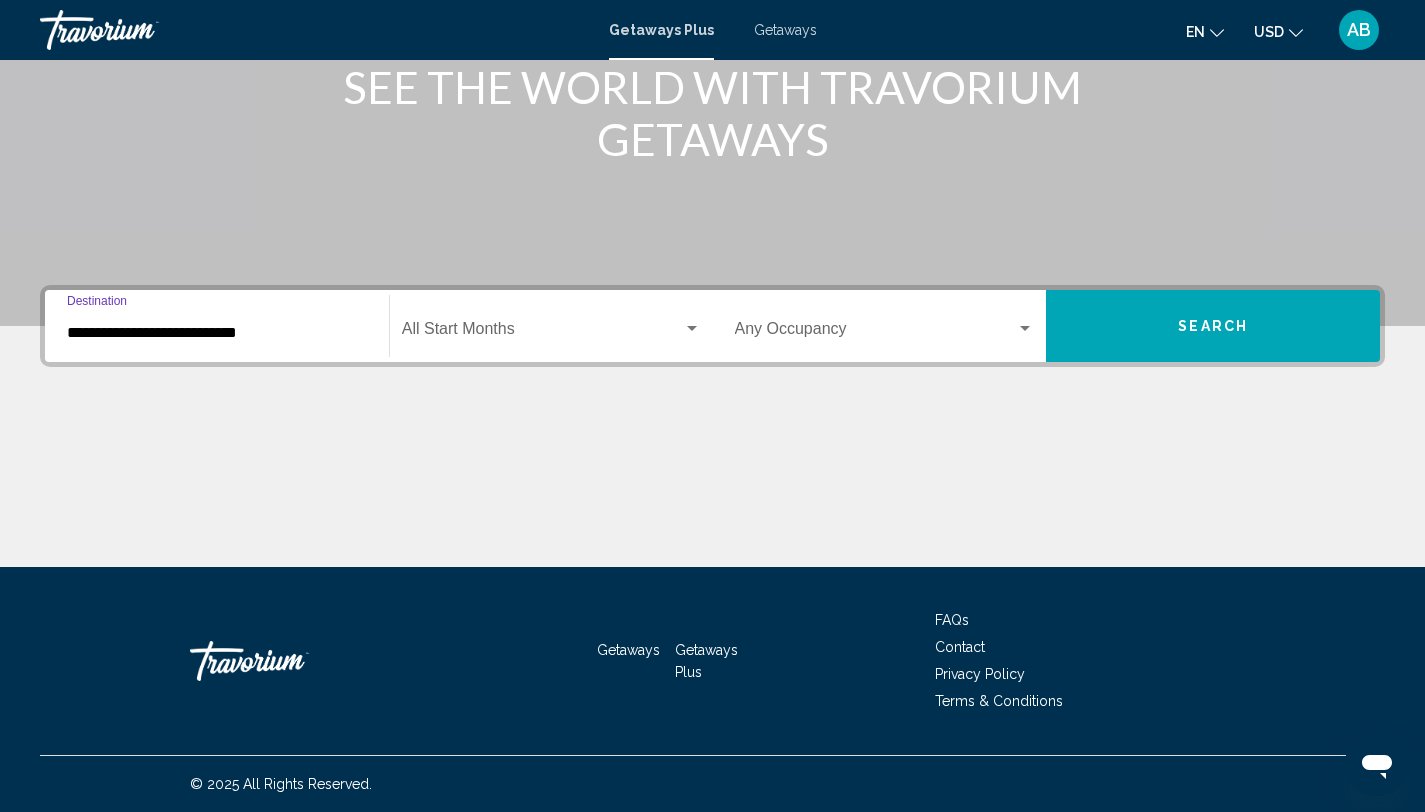click on "**********" at bounding box center [217, 333] 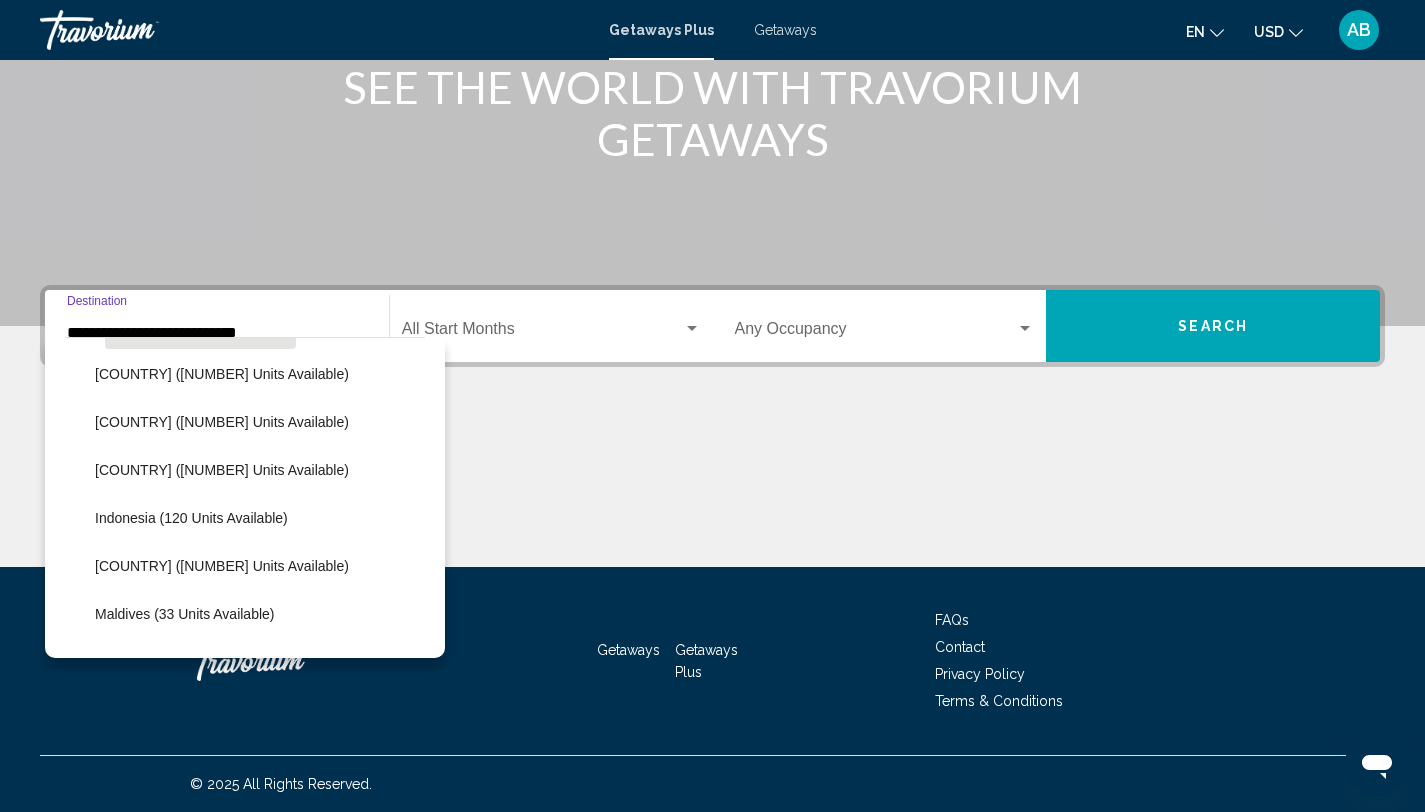 scroll, scrollTop: 523, scrollLeft: 0, axis: vertical 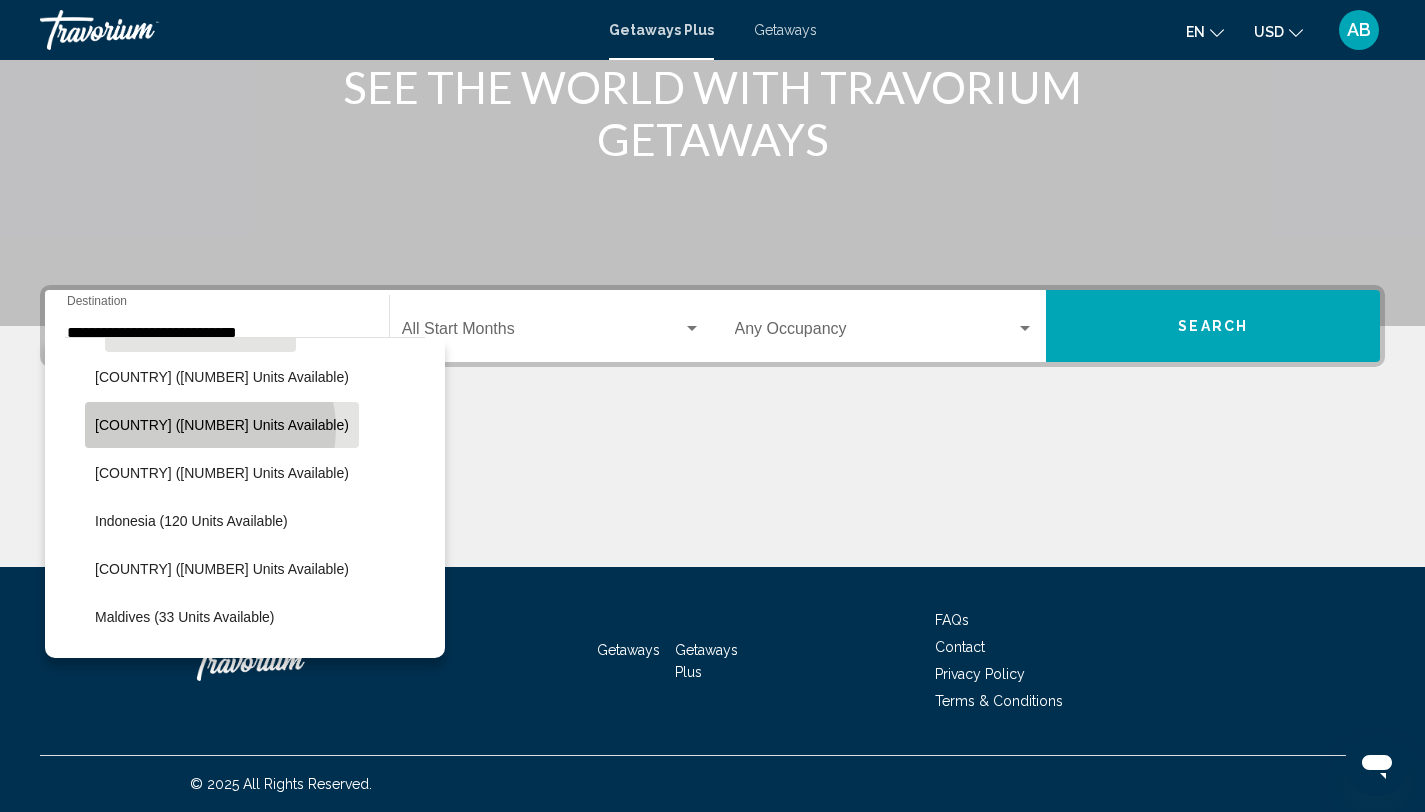 click on "[COUNTRY] ([NUMBER] units available)" 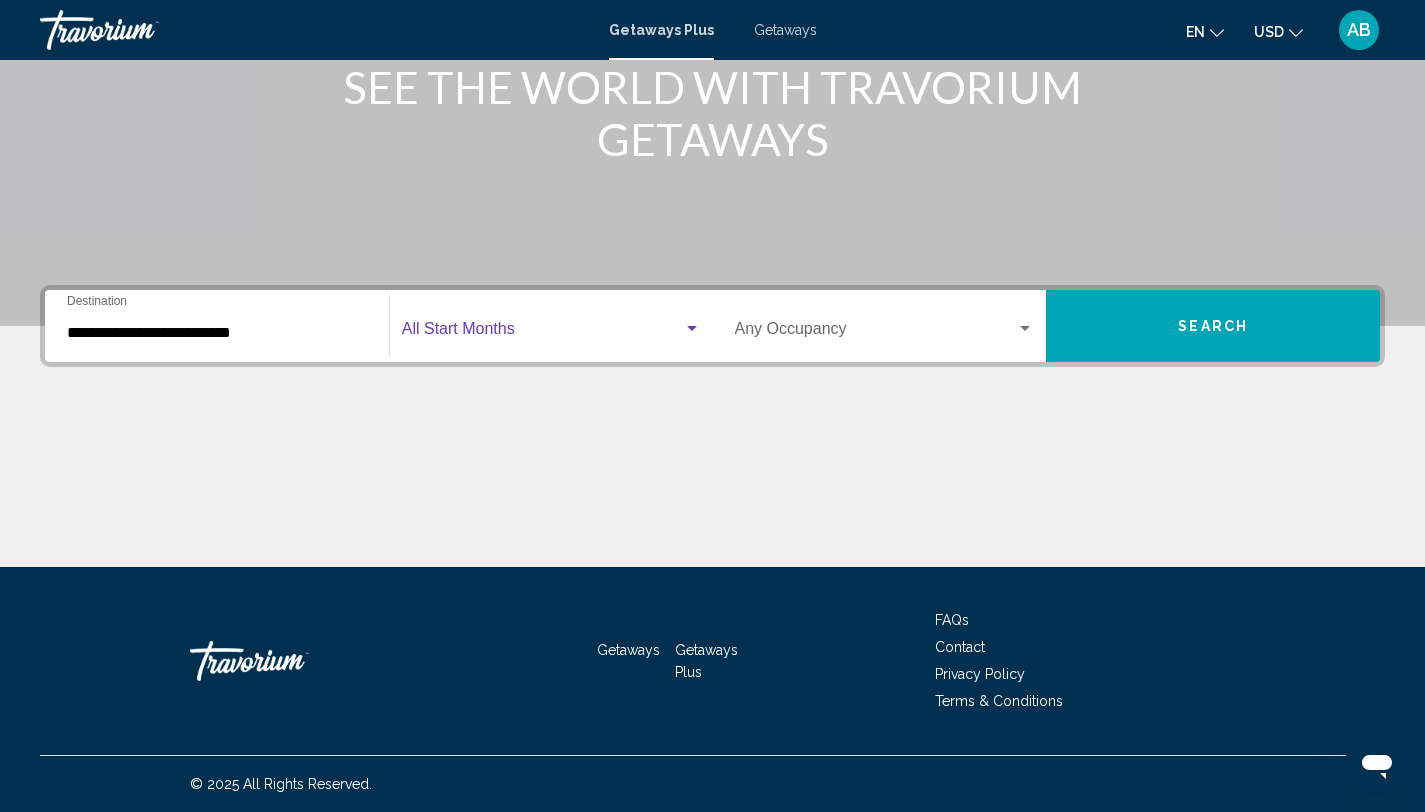 click at bounding box center [542, 333] 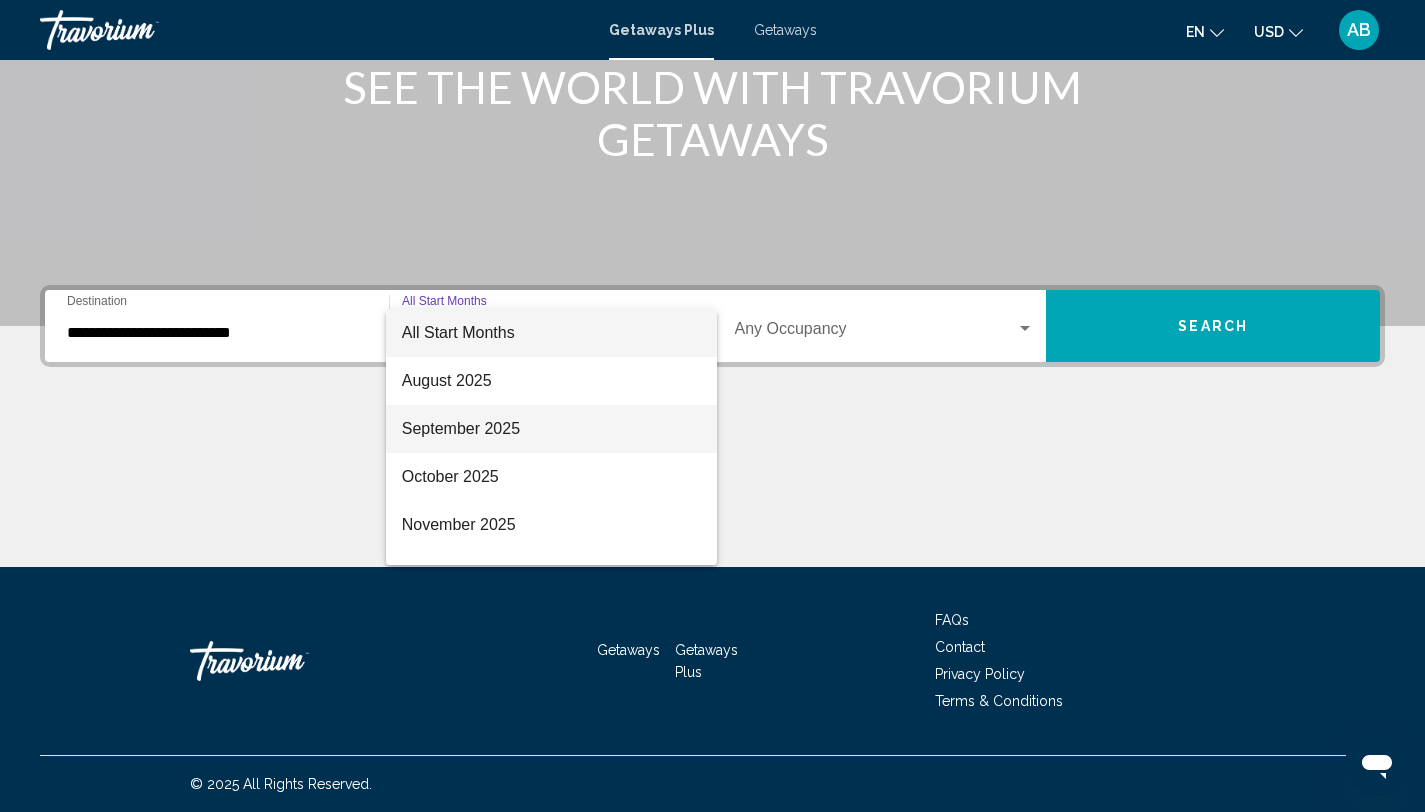 click on "September 2025" at bounding box center (551, 429) 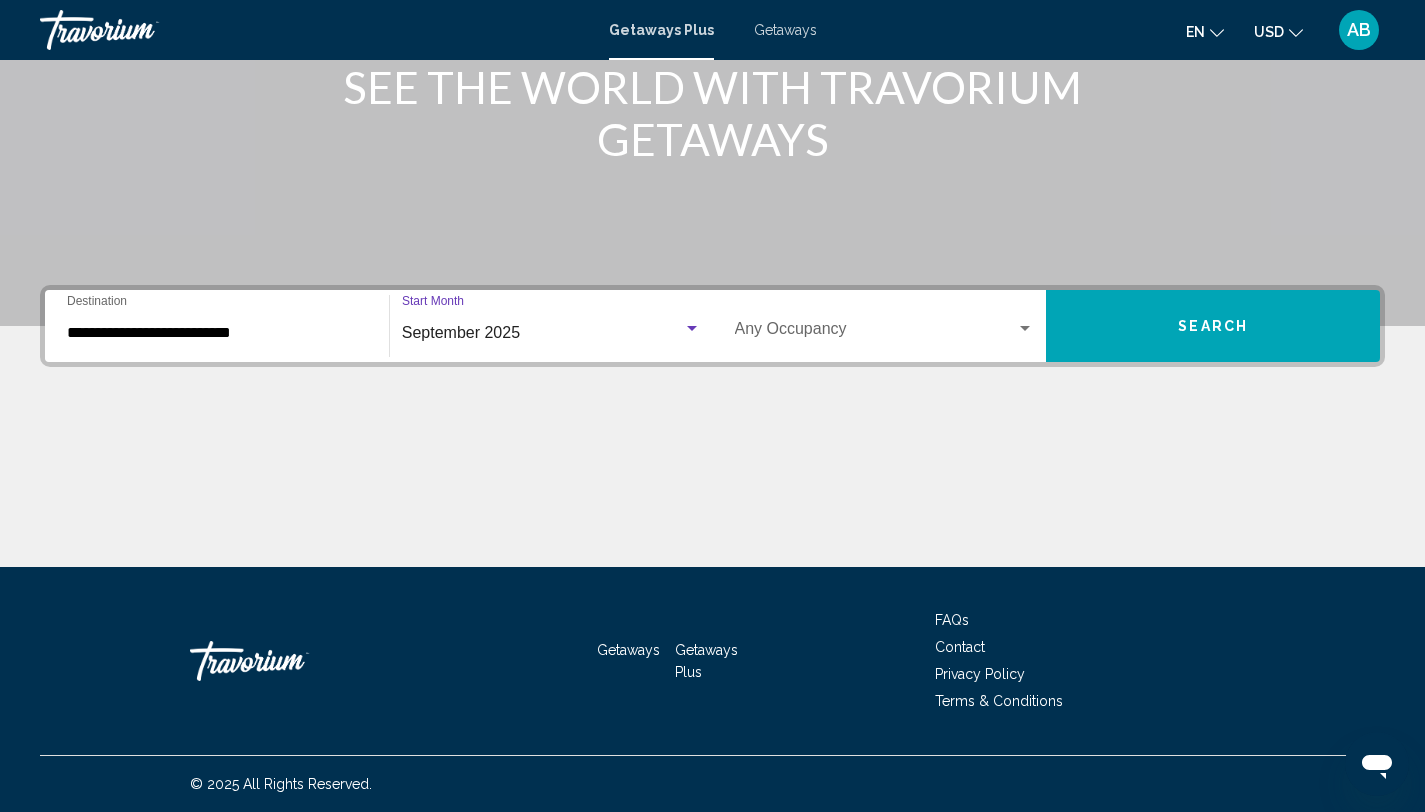 click at bounding box center [1025, 329] 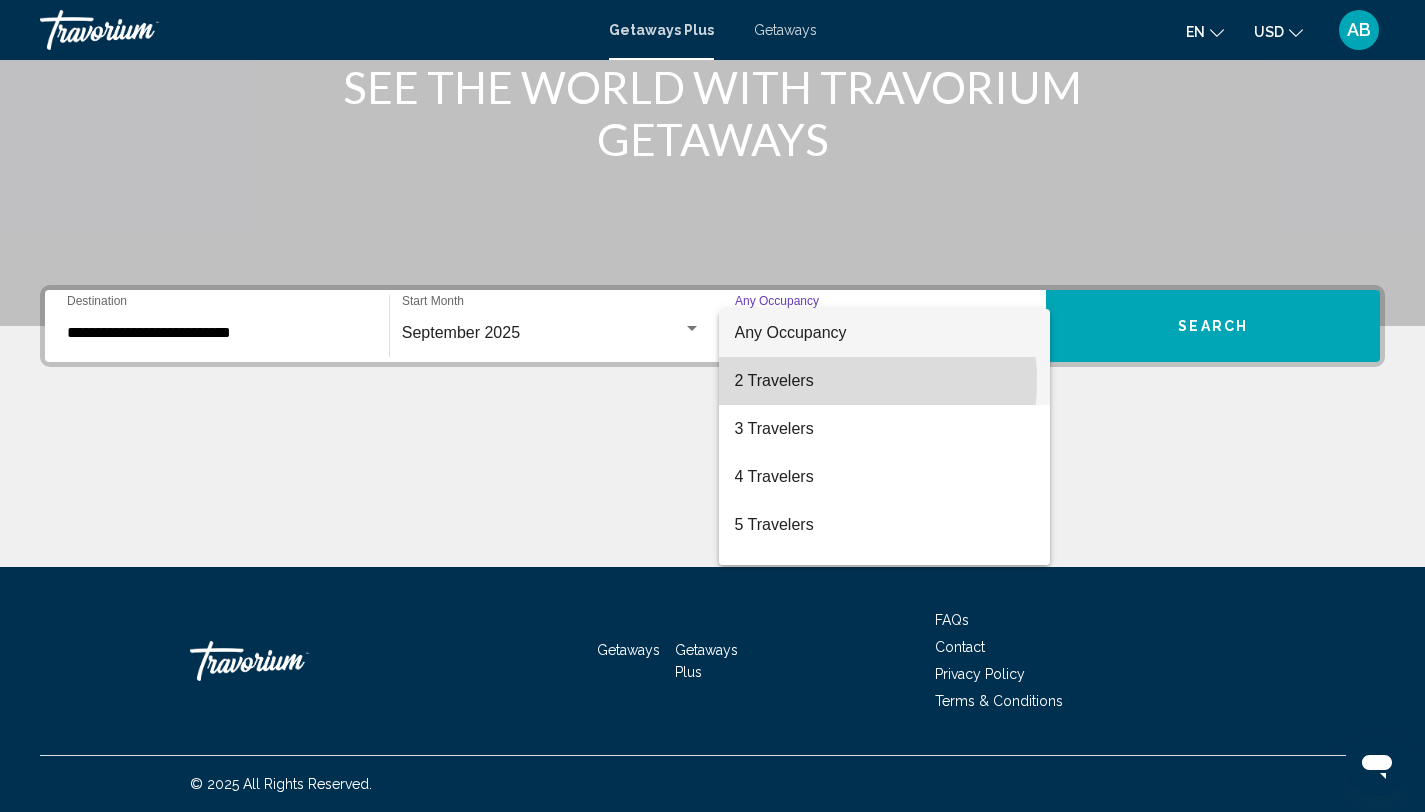 click on "2 Travelers" at bounding box center [885, 381] 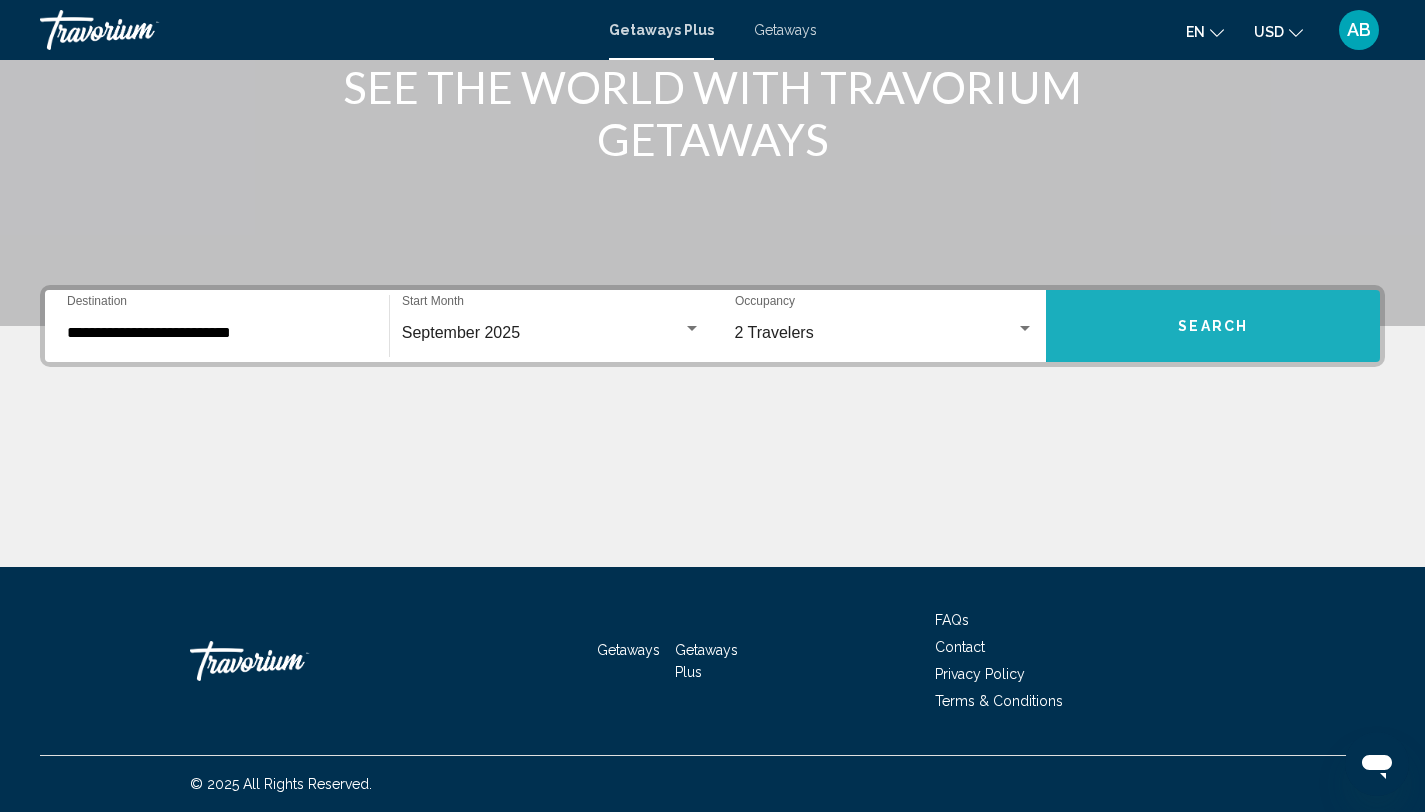 click on "Search" at bounding box center (1213, 327) 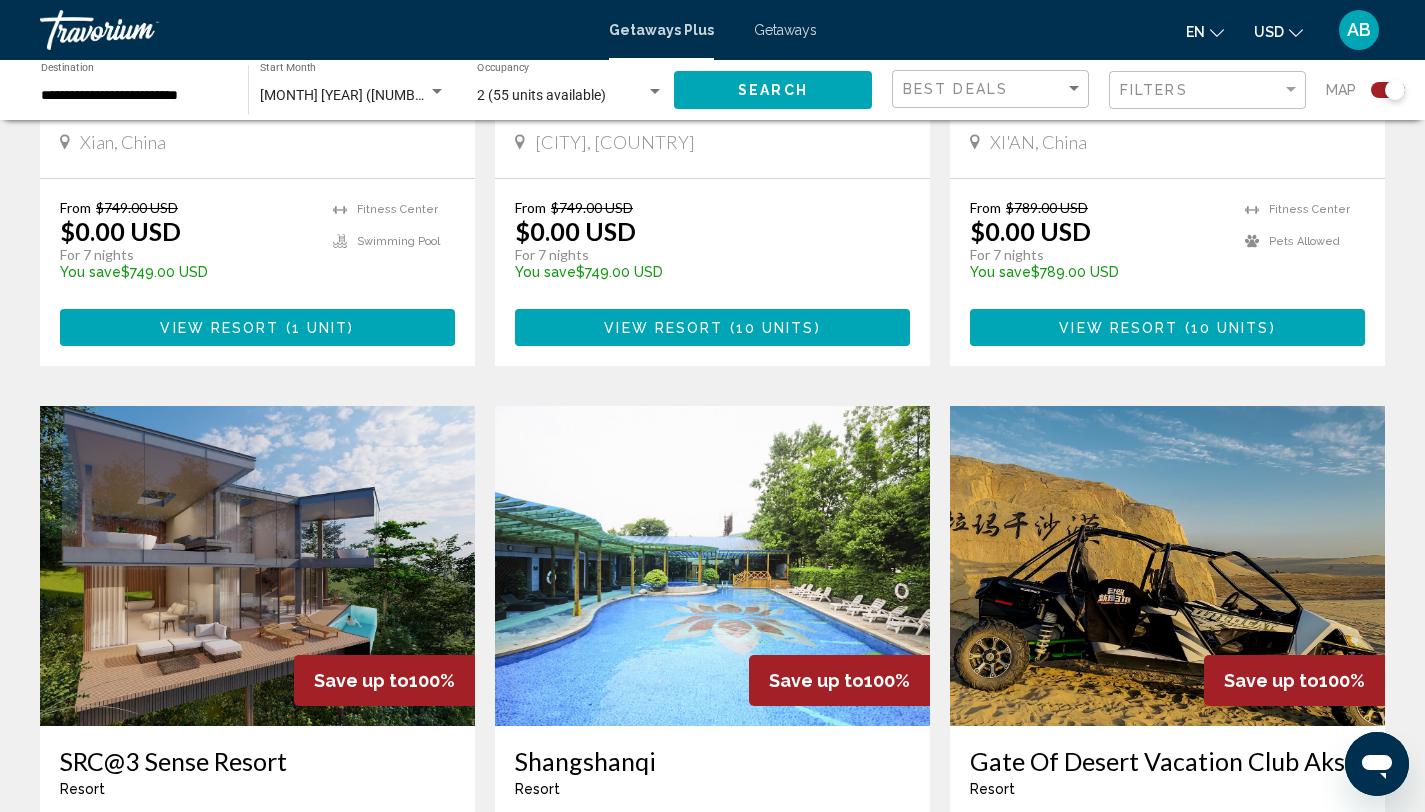 scroll, scrollTop: 0, scrollLeft: 0, axis: both 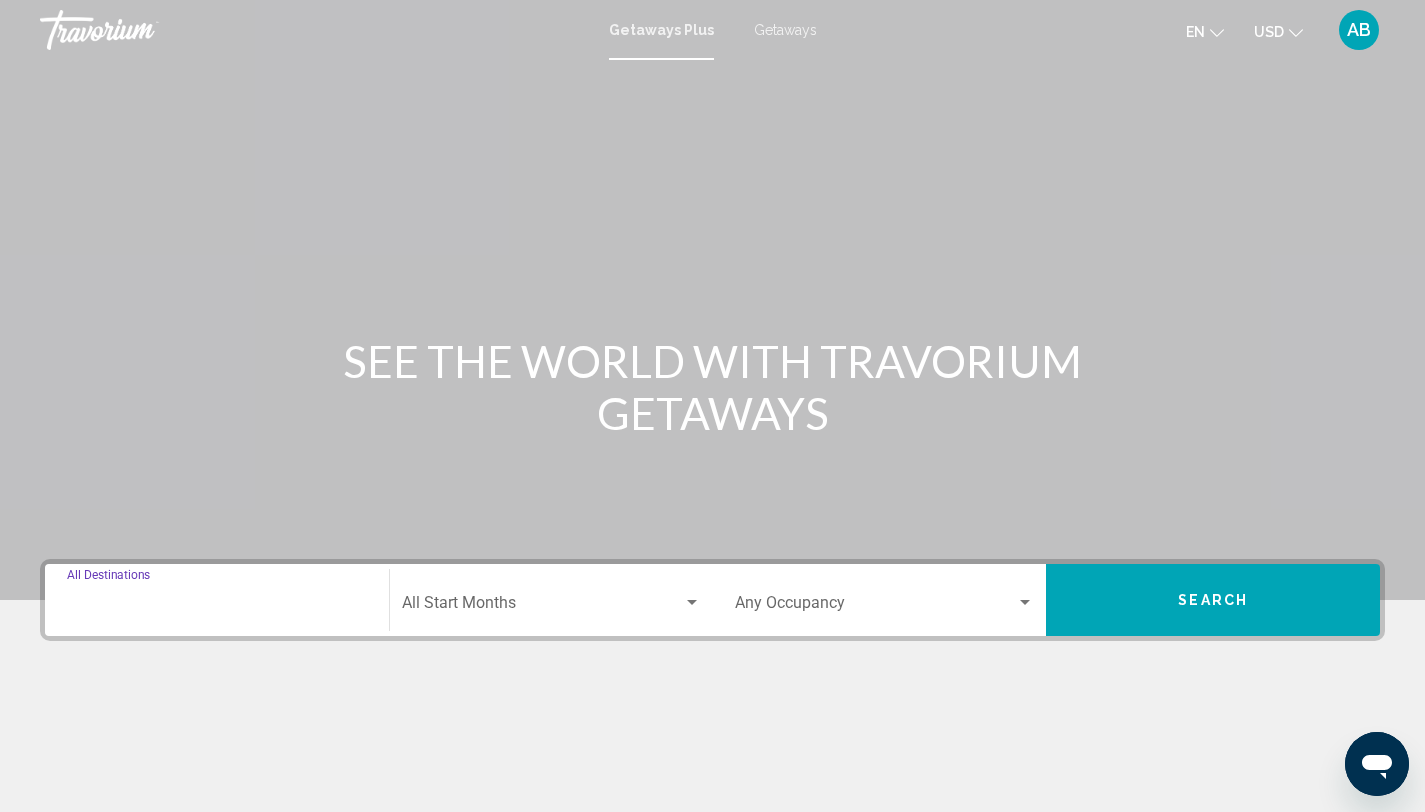 click on "Destination All Destinations" at bounding box center (217, 607) 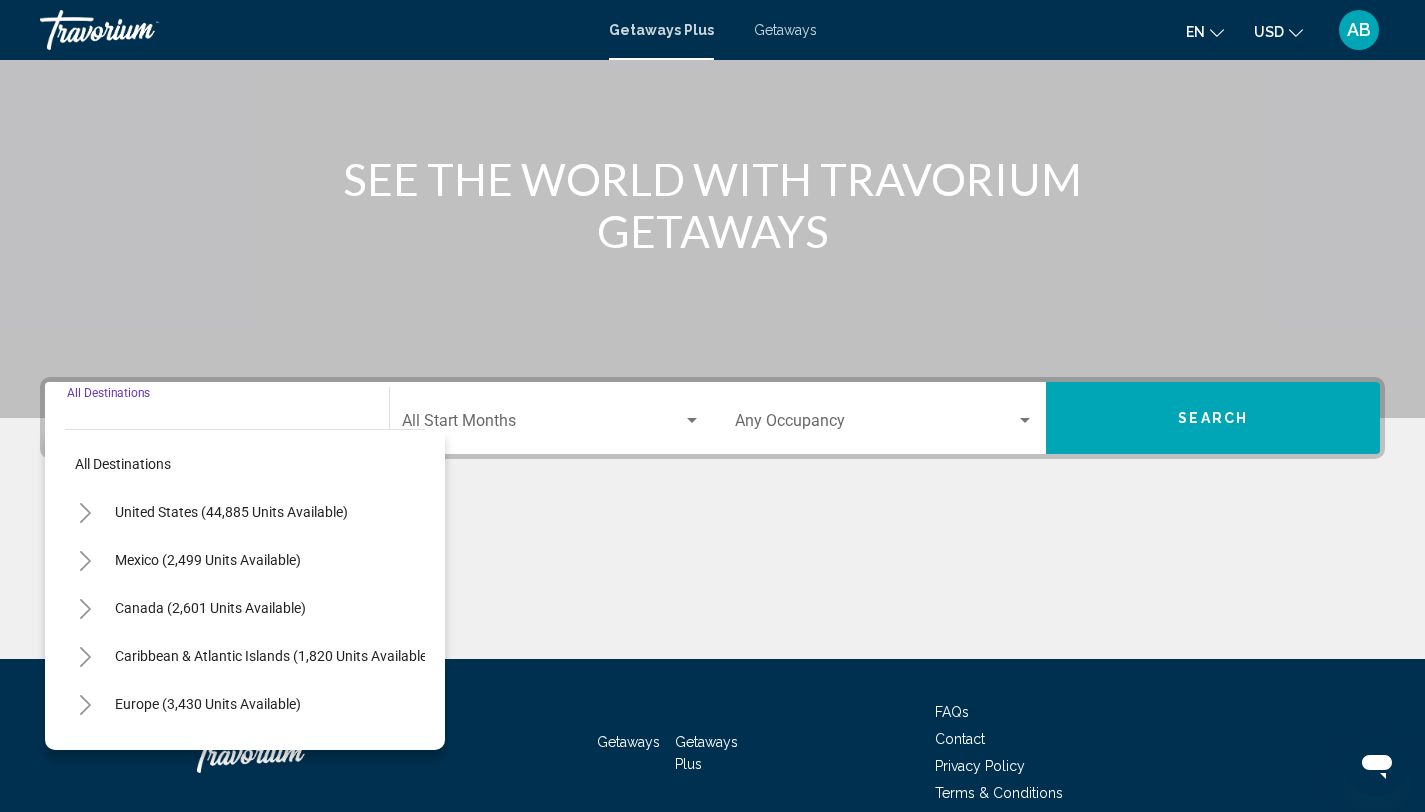 scroll, scrollTop: 274, scrollLeft: 0, axis: vertical 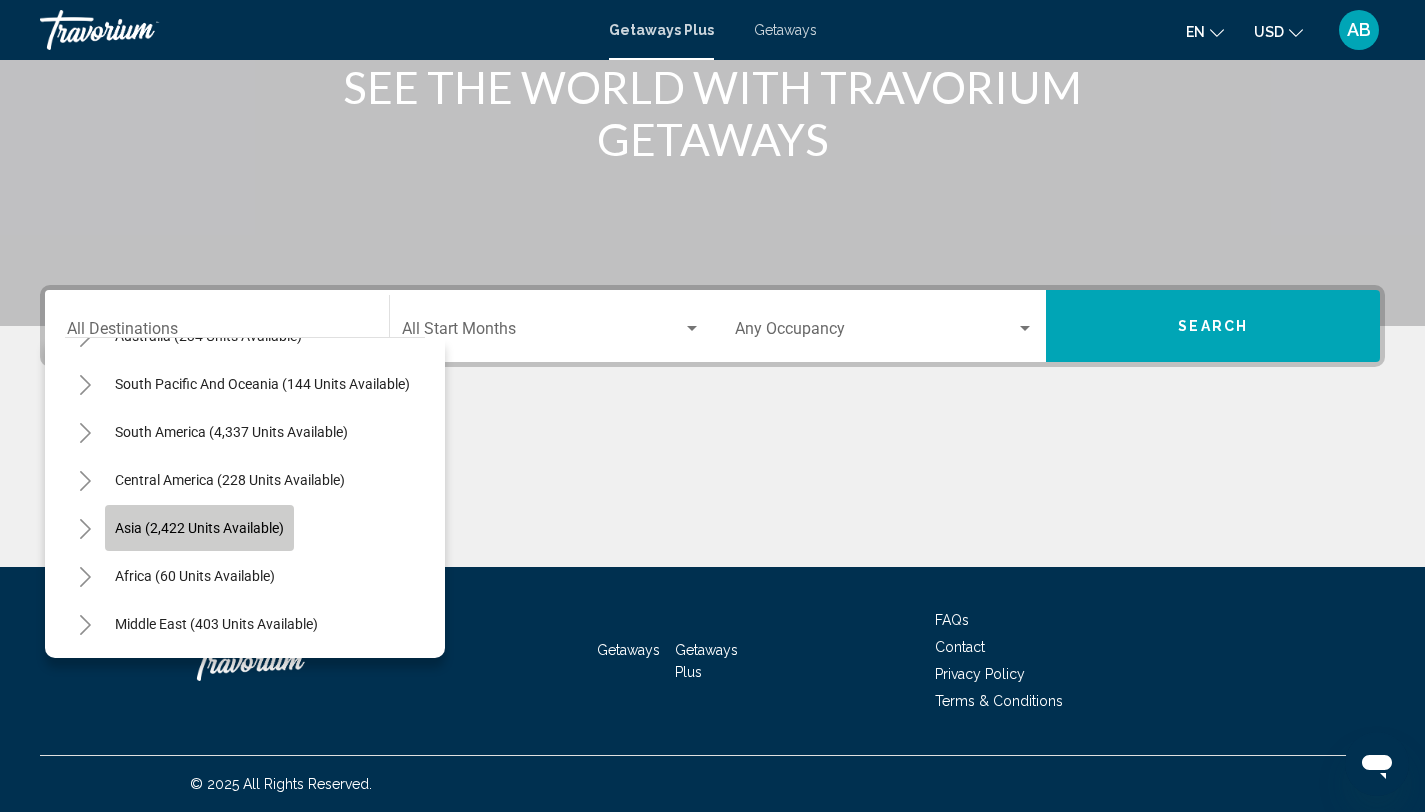 click on "Asia (2,422 units available)" 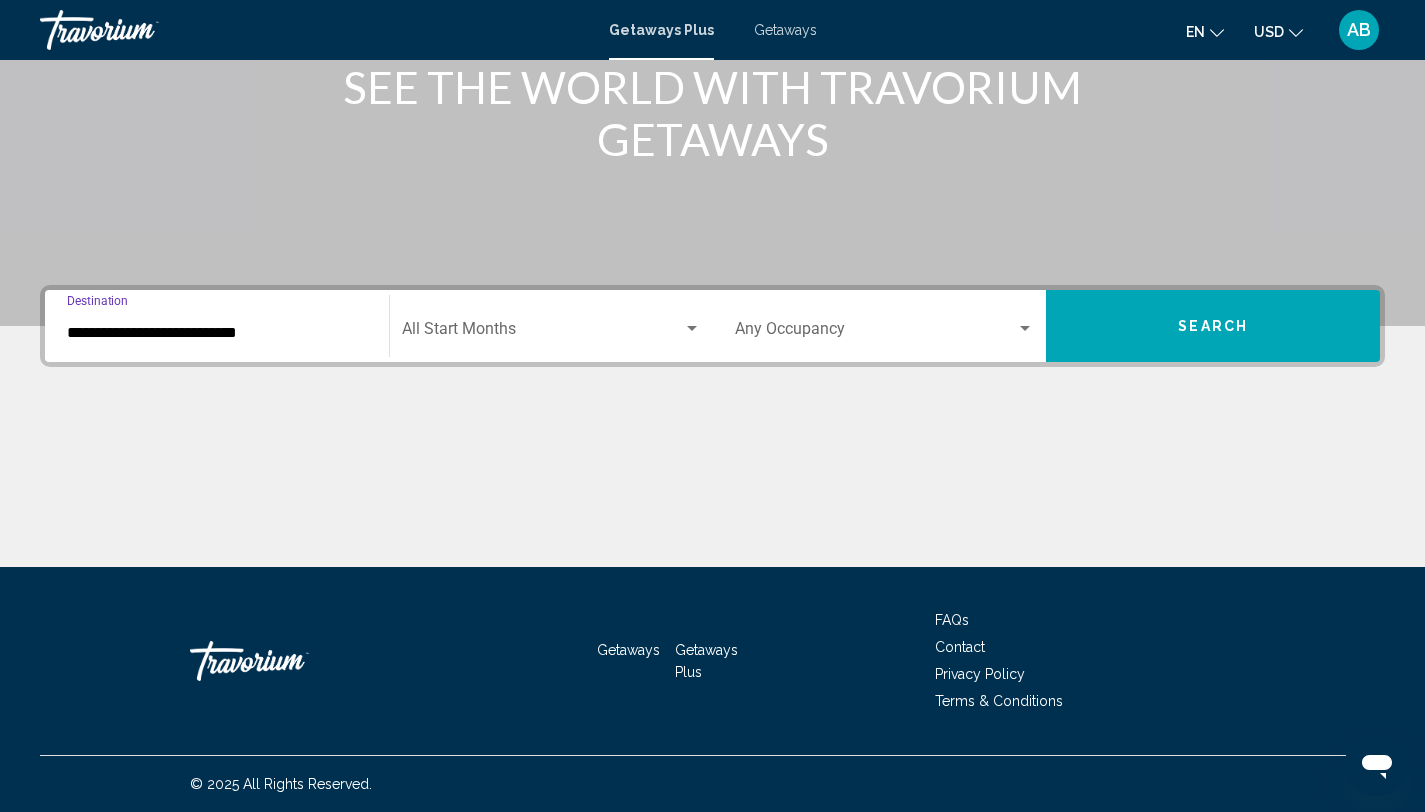click on "**********" at bounding box center [217, 333] 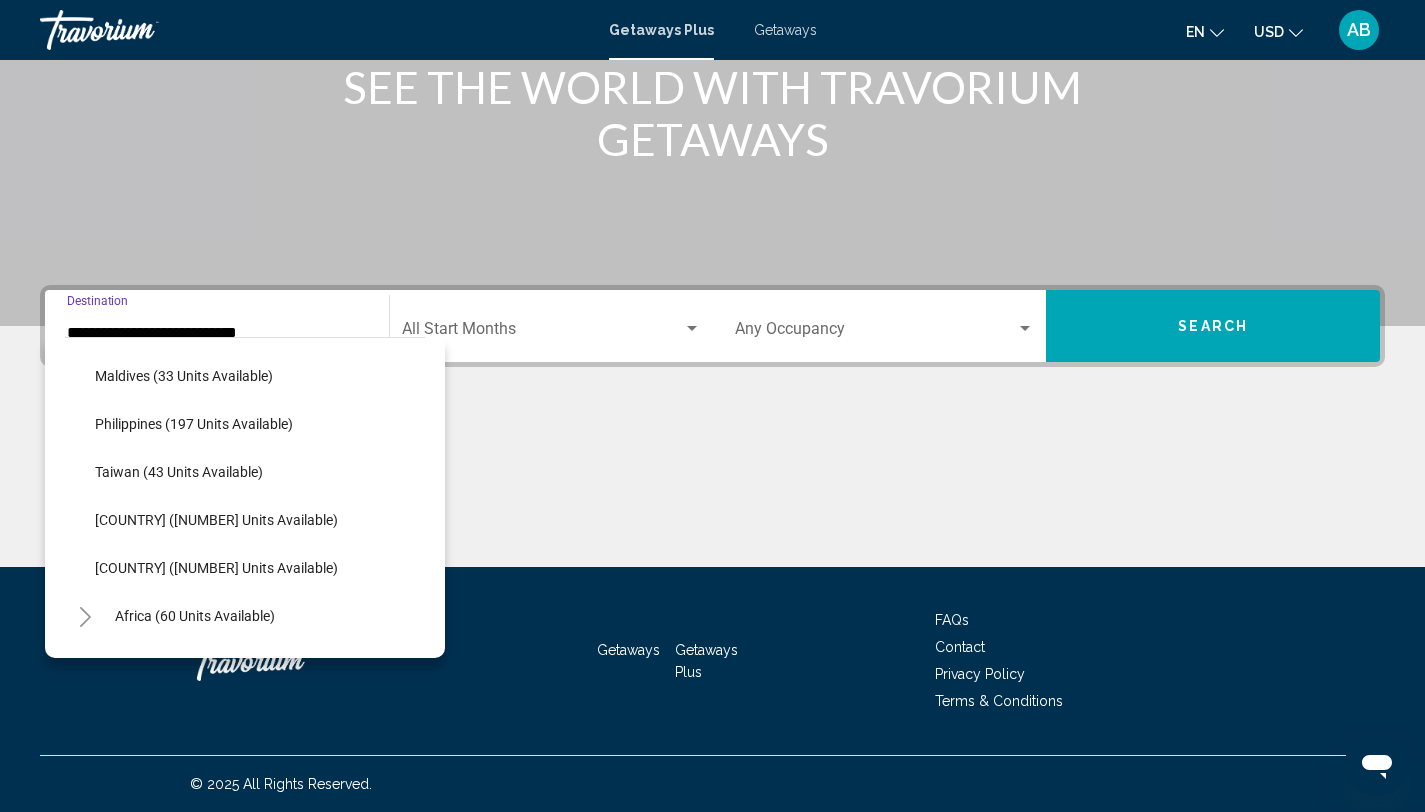 scroll, scrollTop: 765, scrollLeft: 0, axis: vertical 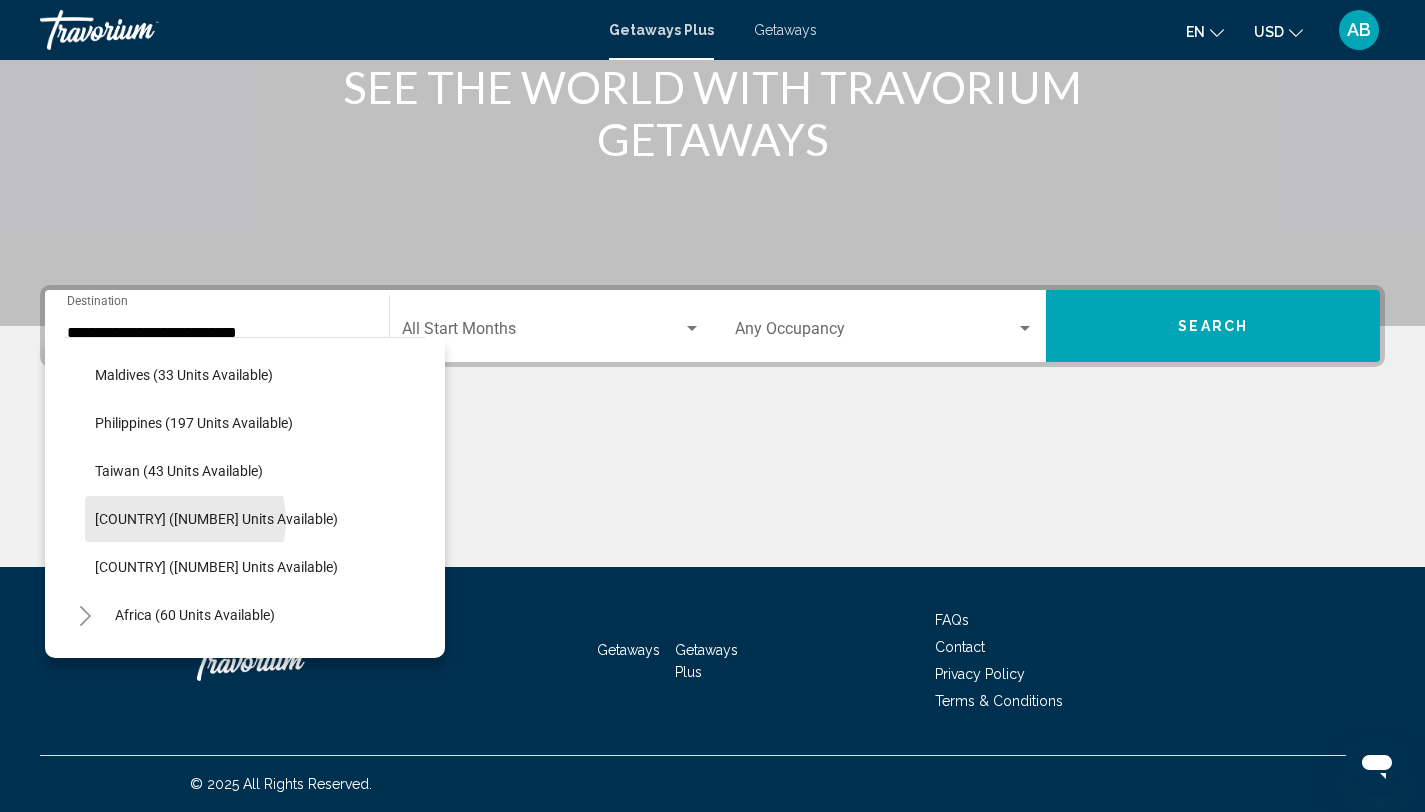 click on "[COUNTRY] ([NUMBER] units available)" 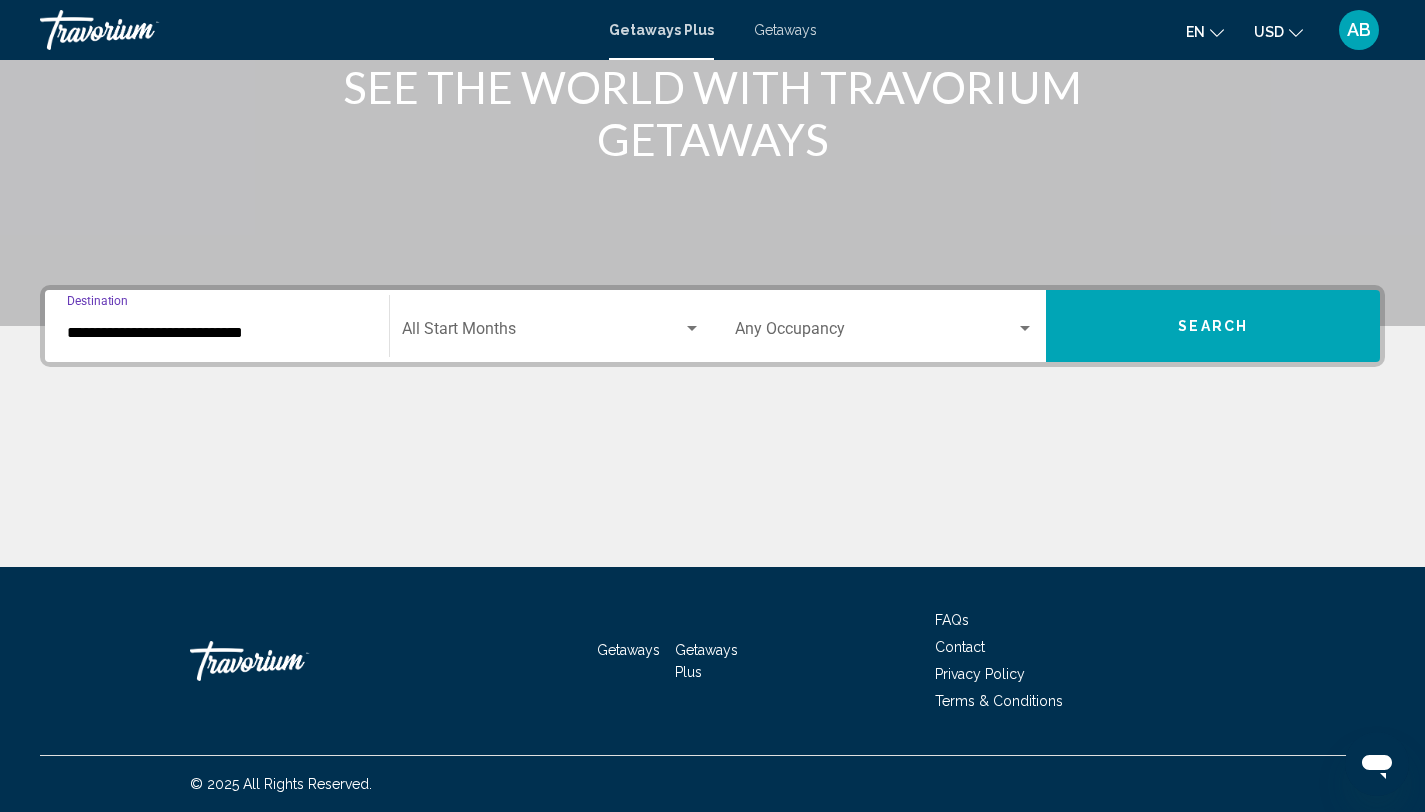 click at bounding box center [542, 333] 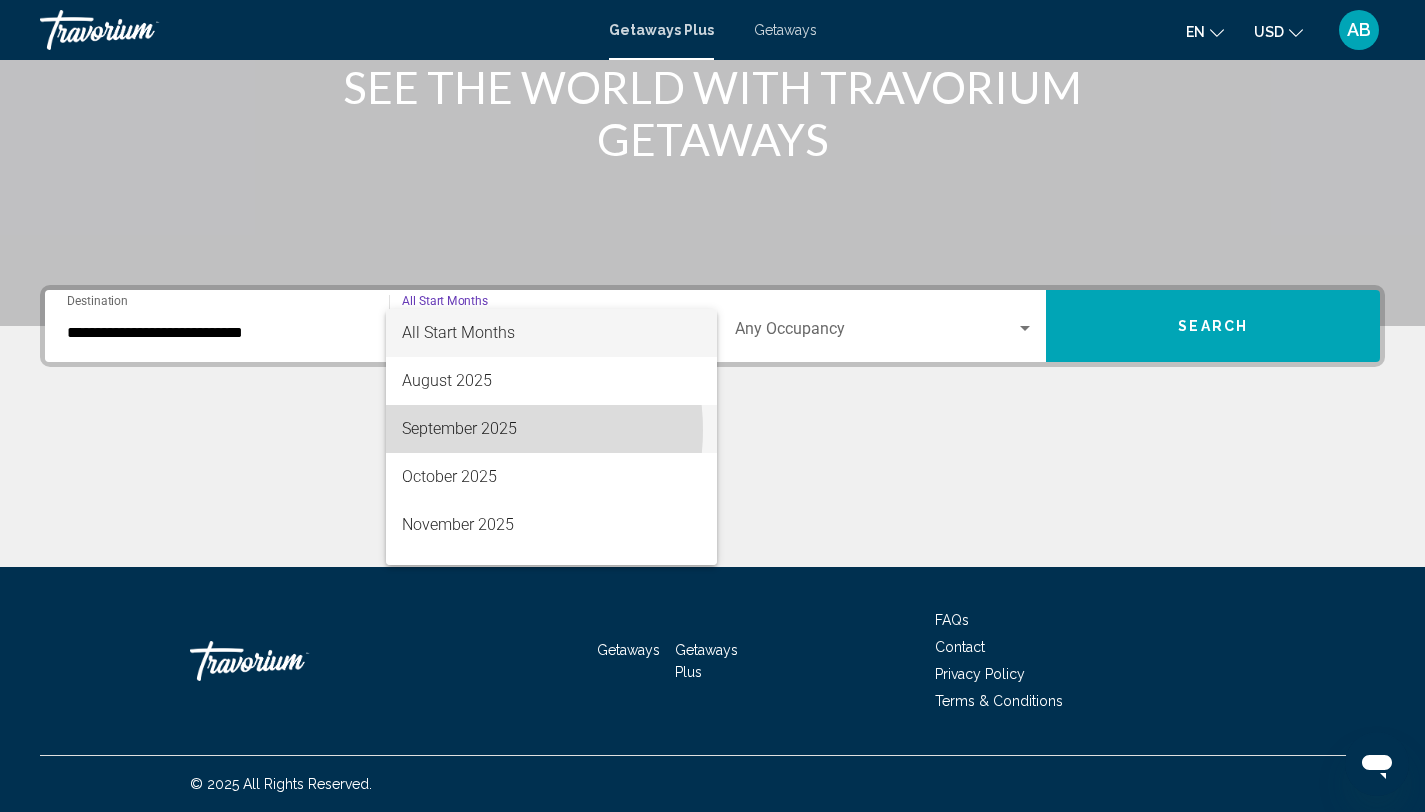 click on "September 2025" at bounding box center [551, 429] 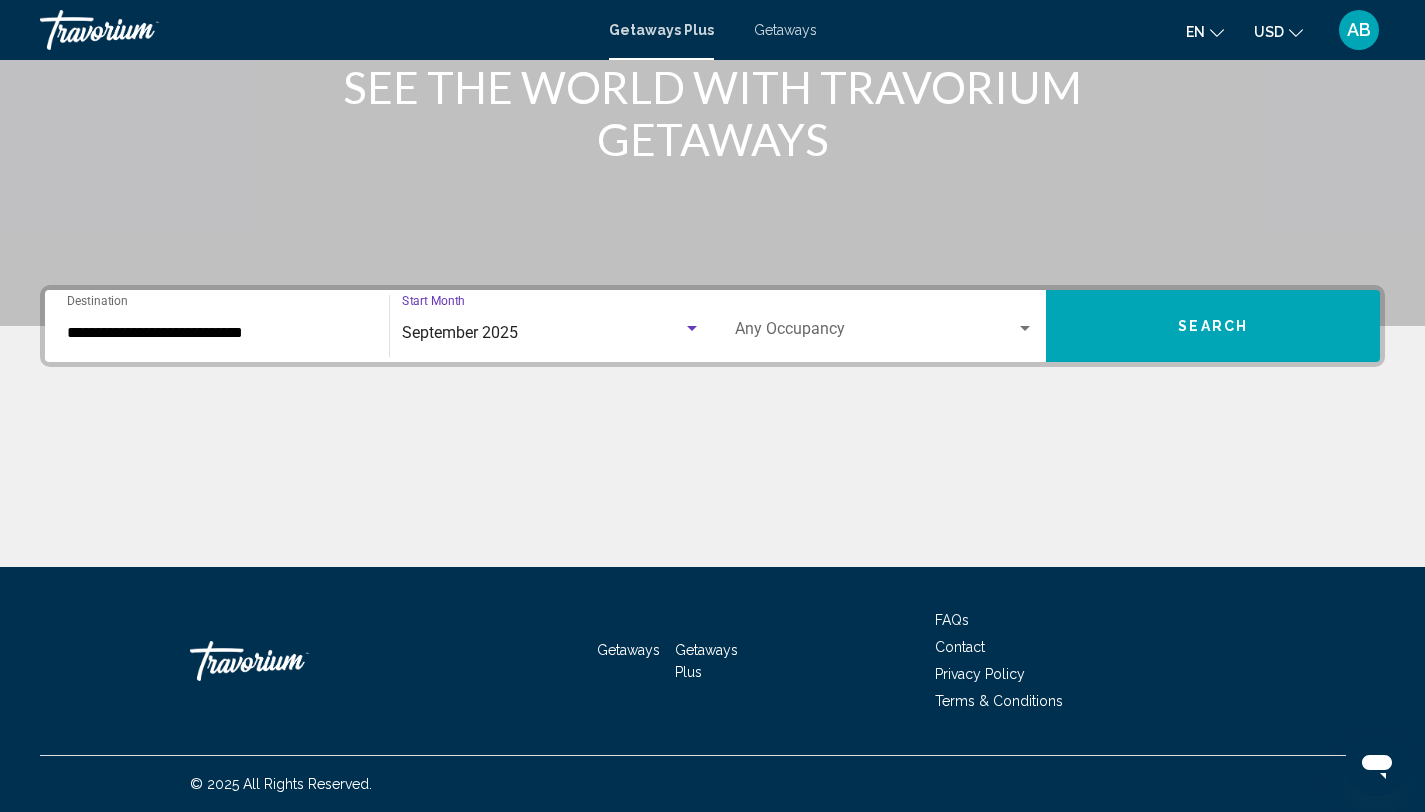 click at bounding box center (1025, 329) 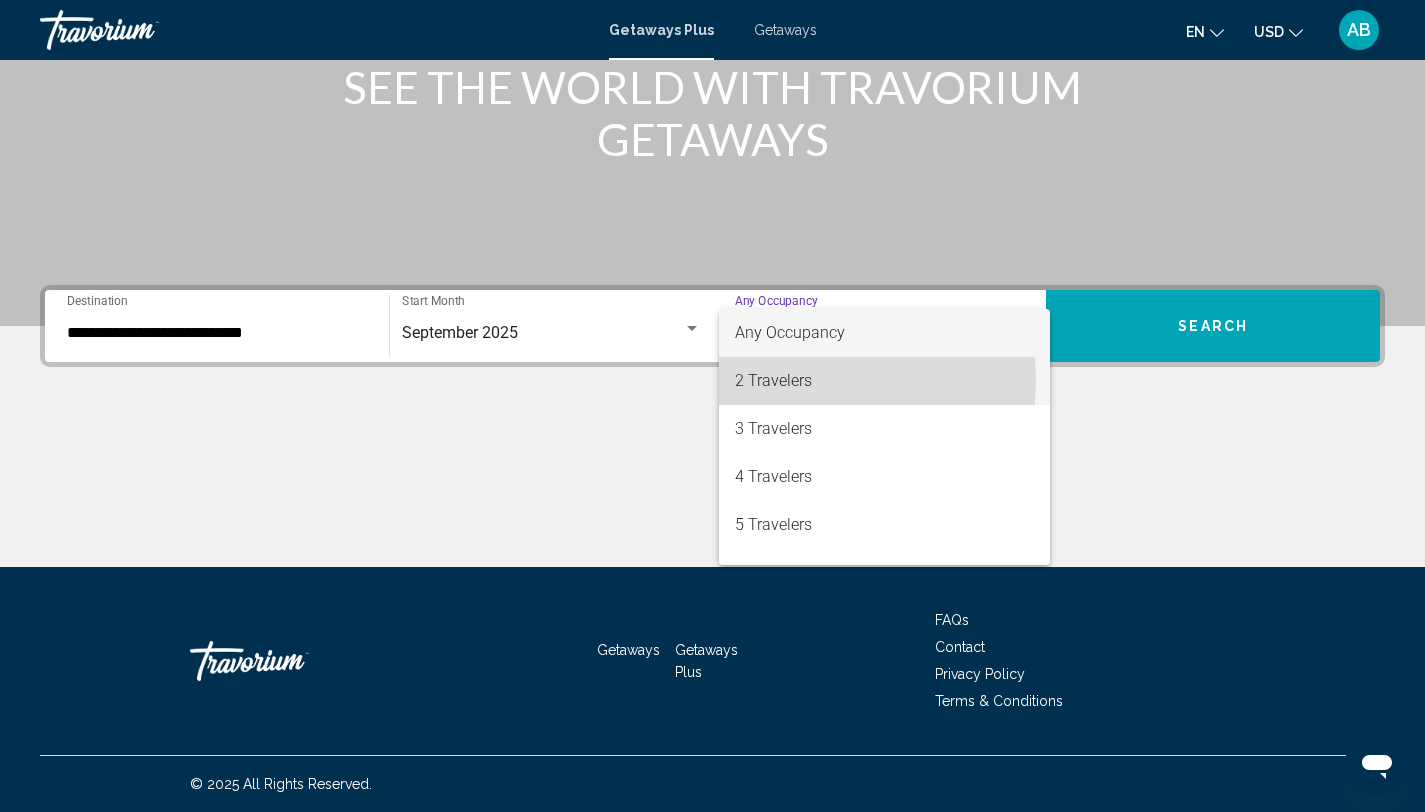 click on "2 Travelers" at bounding box center [885, 381] 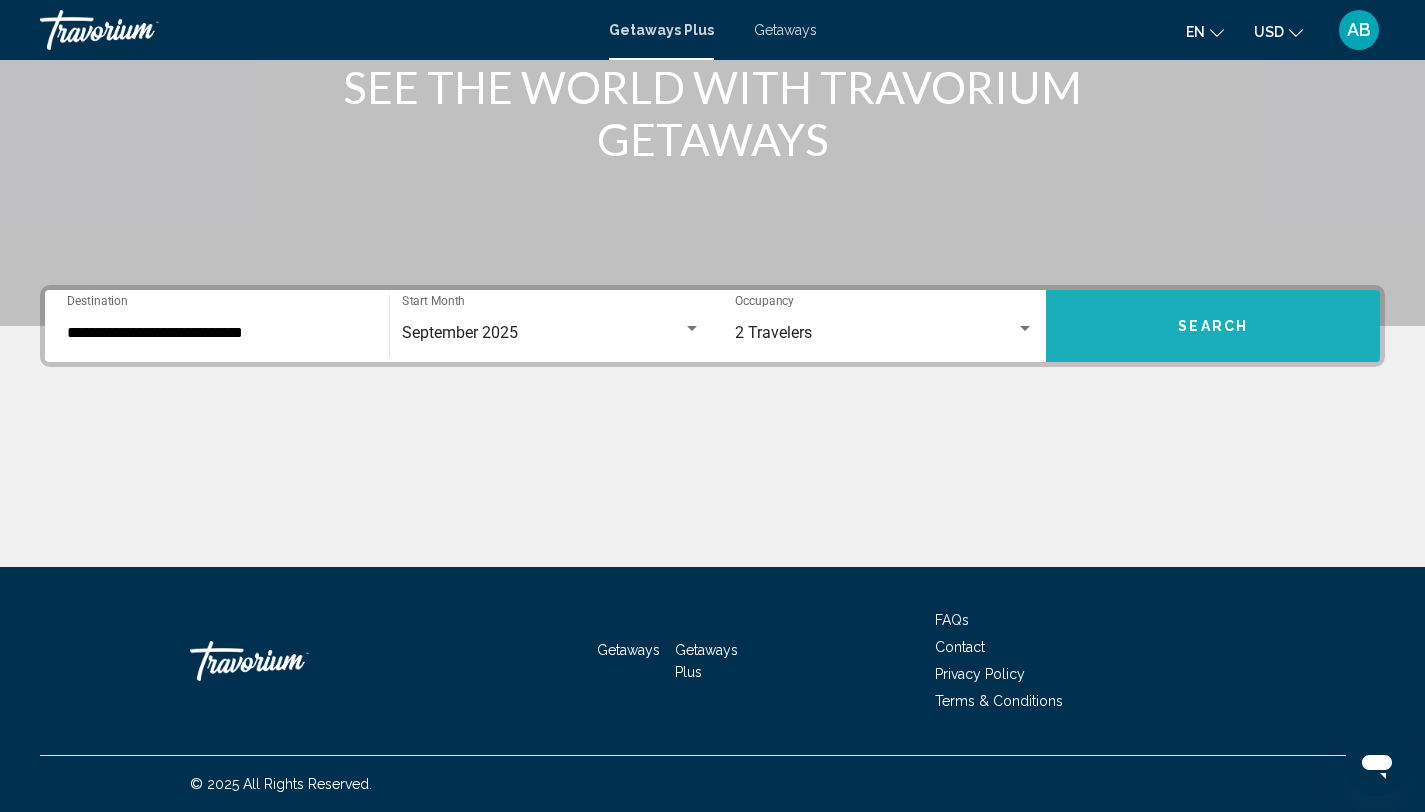 click on "Search" at bounding box center [1213, 327] 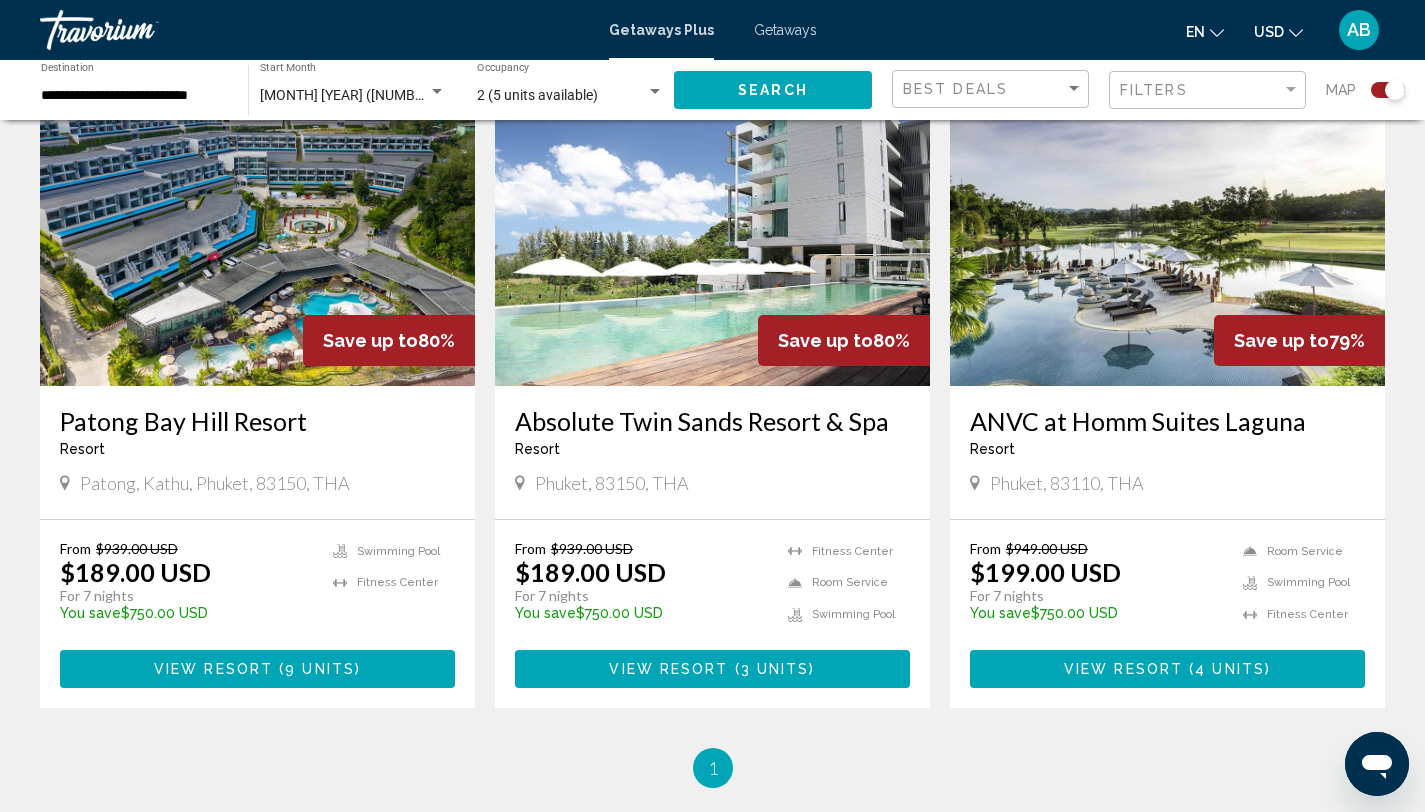 scroll, scrollTop: 1433, scrollLeft: 0, axis: vertical 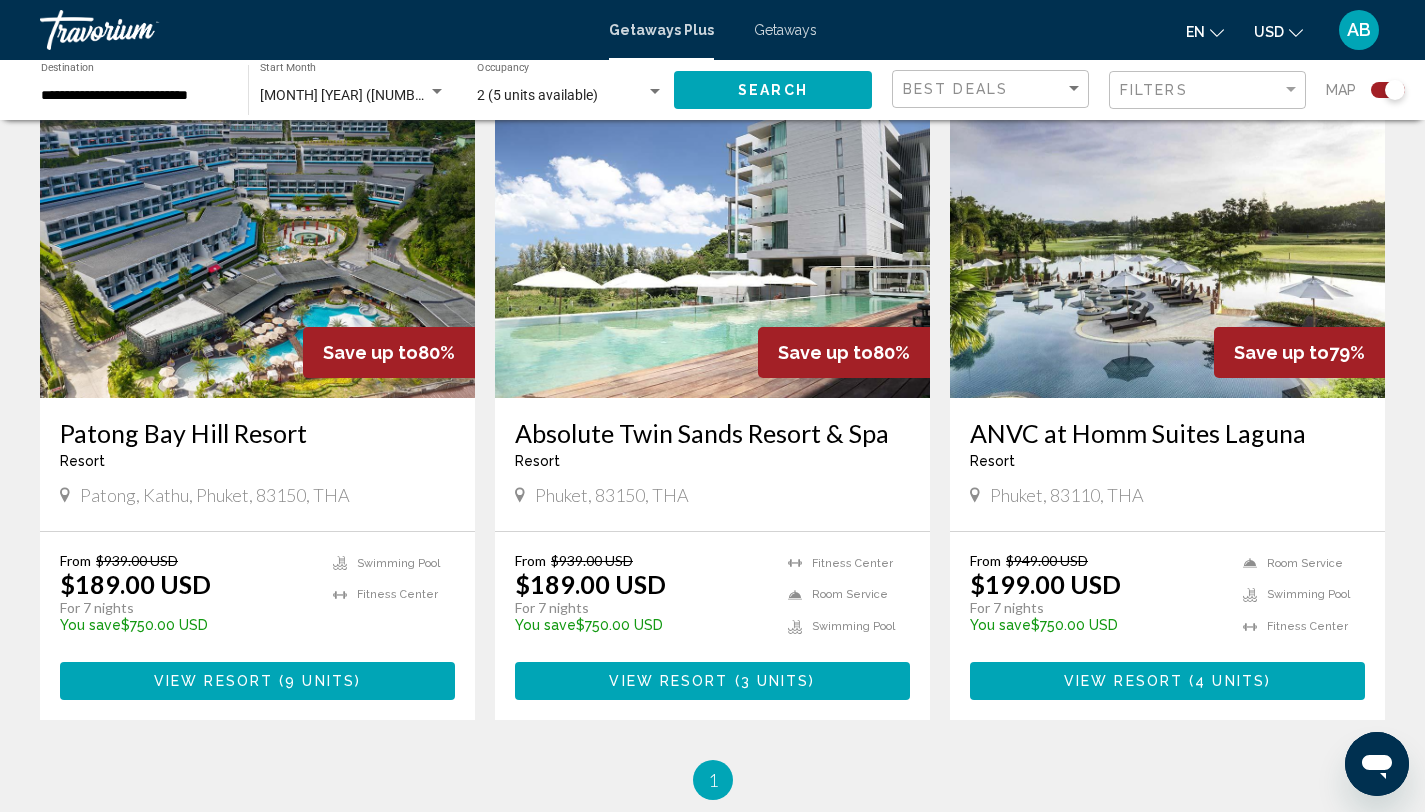 click at bounding box center (257, 238) 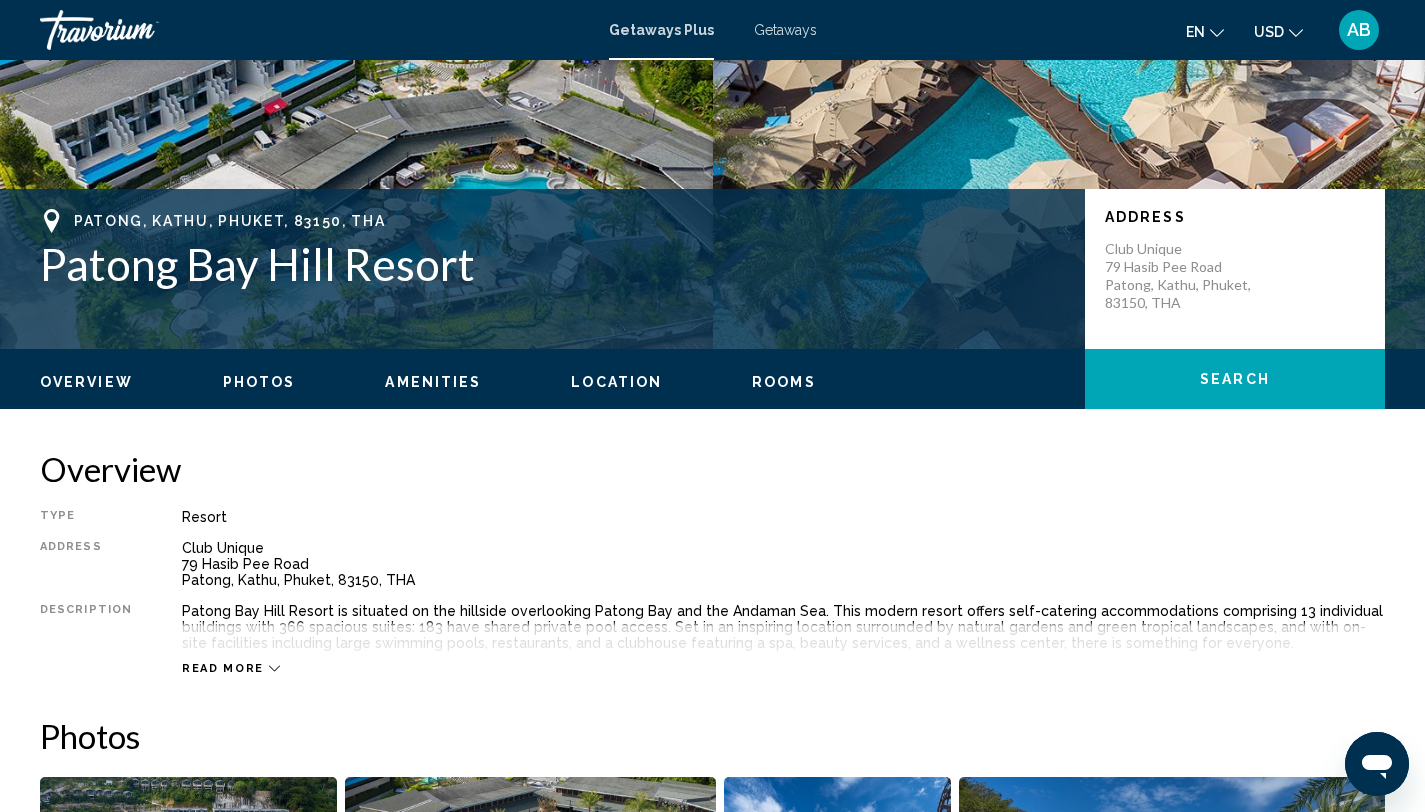 scroll, scrollTop: 316, scrollLeft: 0, axis: vertical 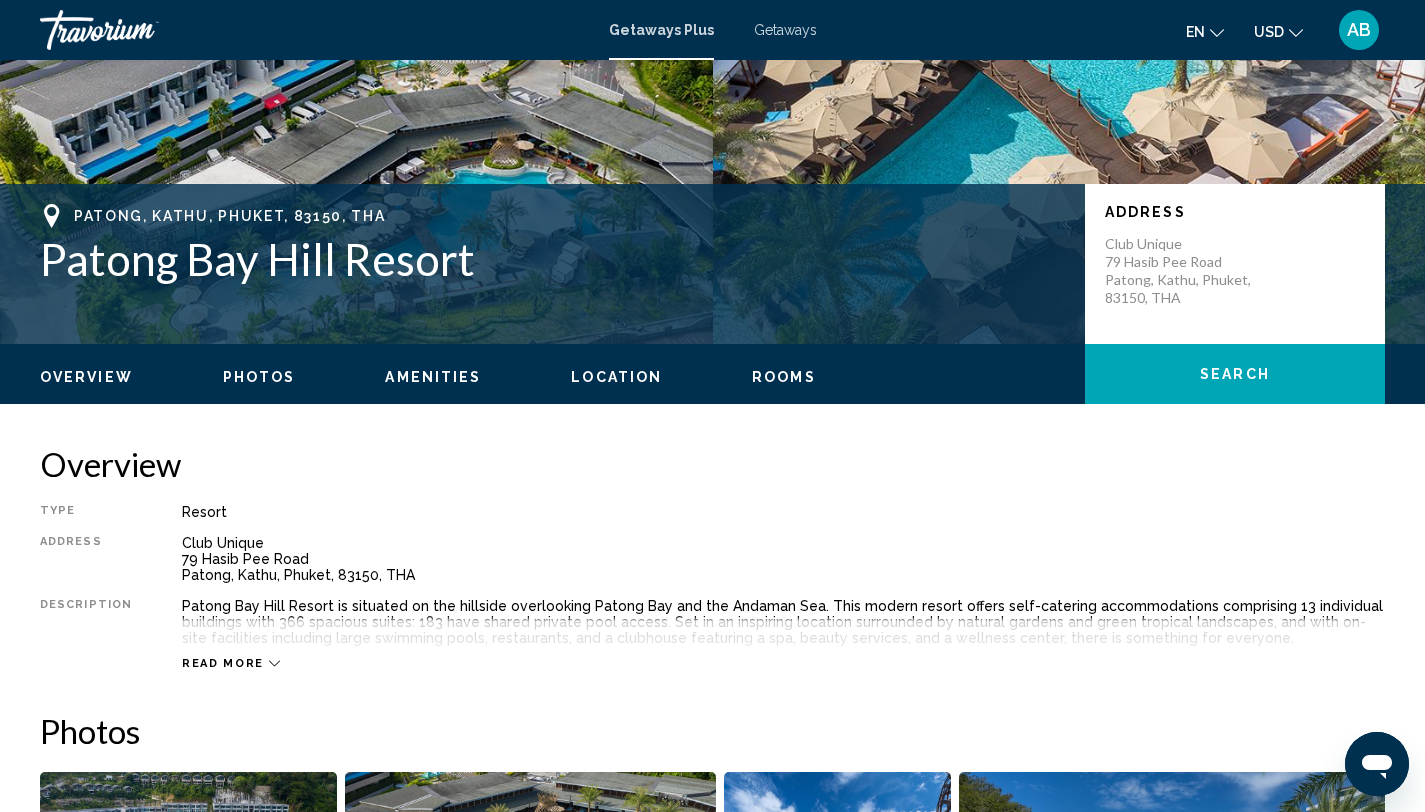 click on "Photos" at bounding box center [259, 377] 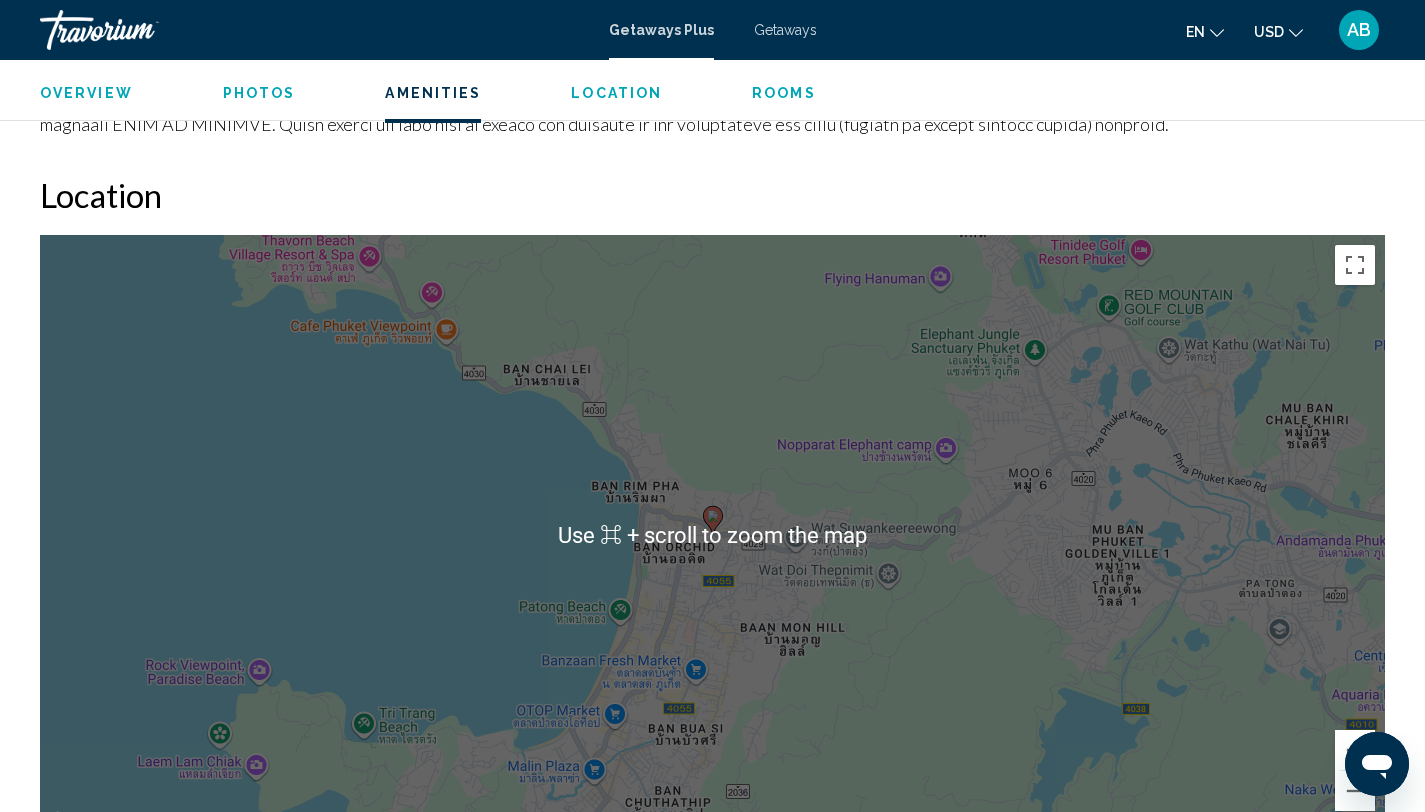 scroll, scrollTop: 2353, scrollLeft: 0, axis: vertical 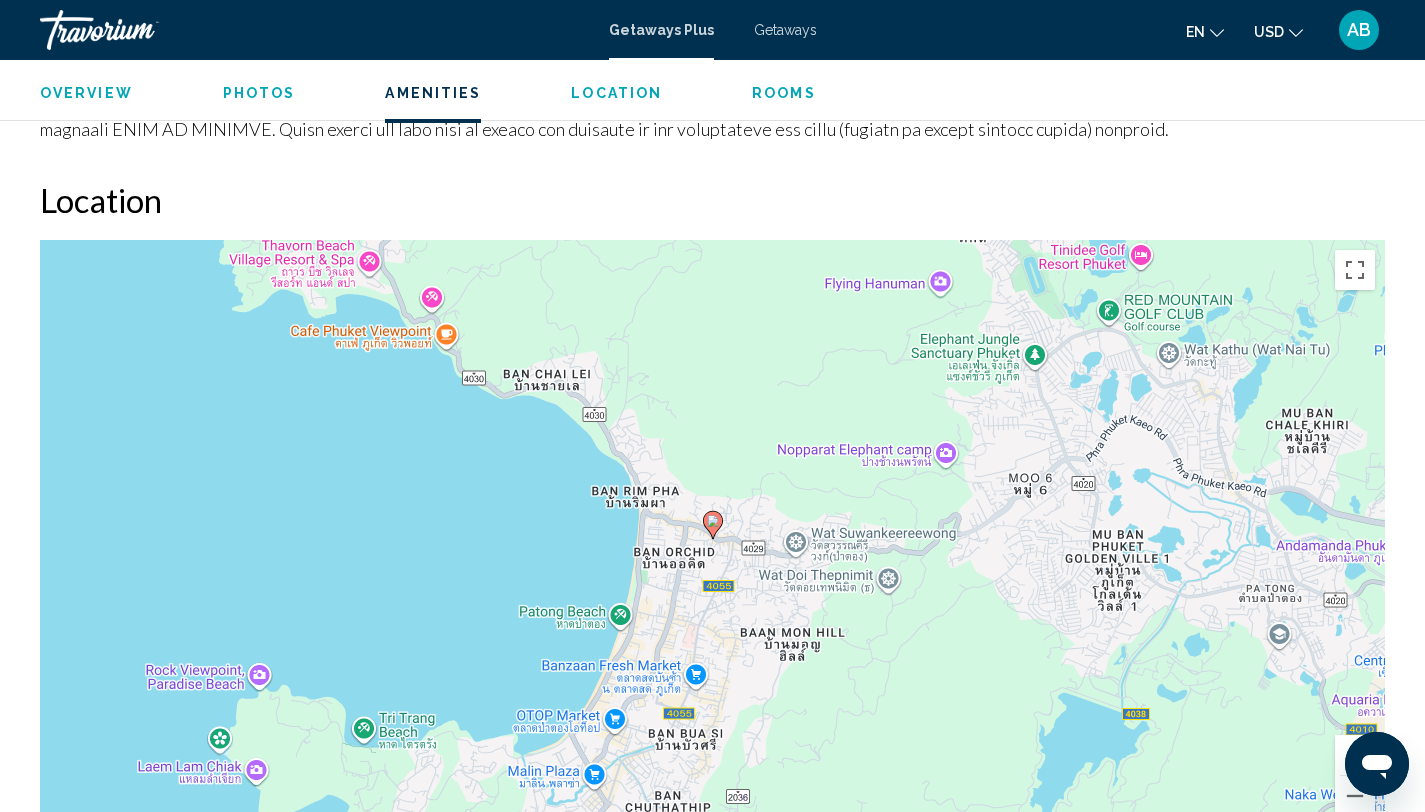 click on "Location" at bounding box center (712, 200) 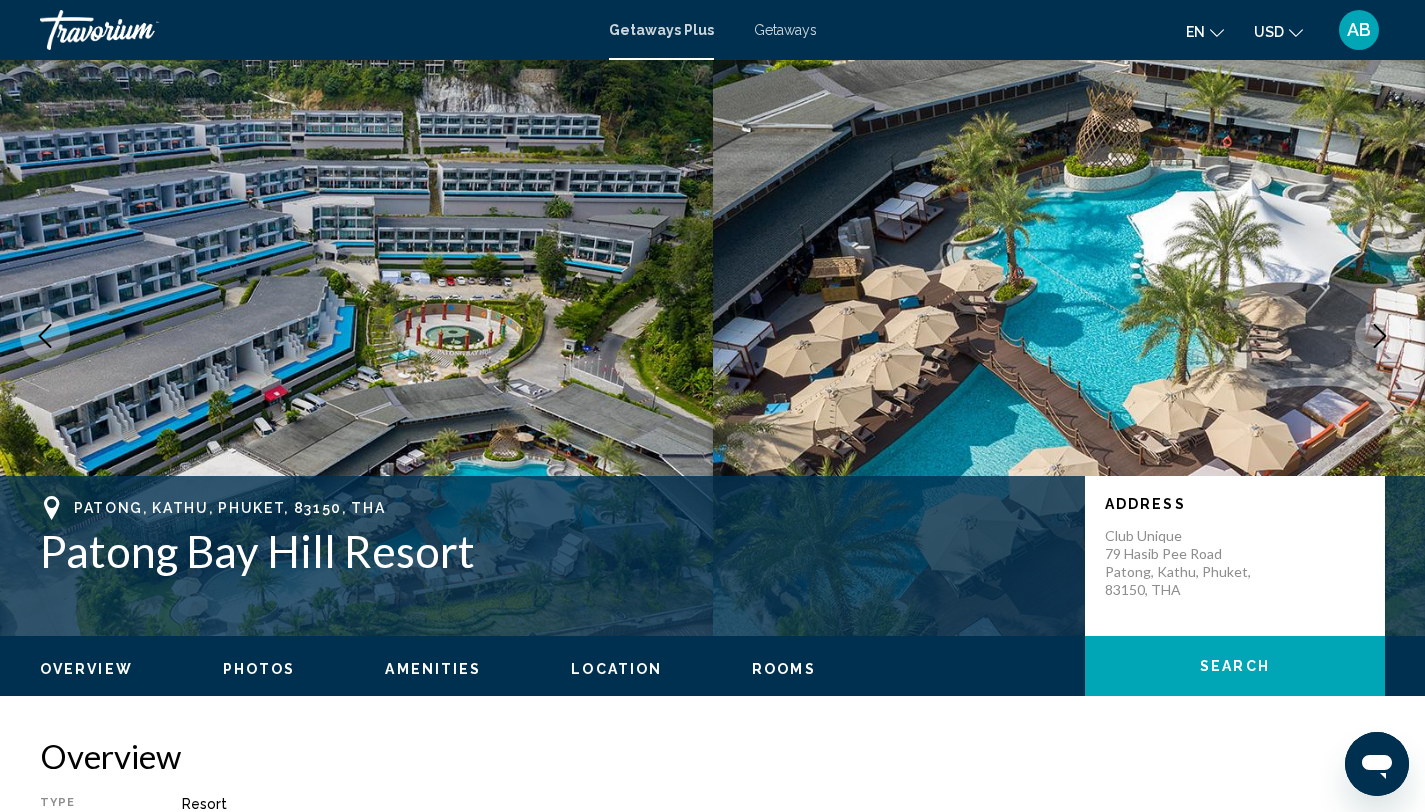 scroll, scrollTop: 0, scrollLeft: 0, axis: both 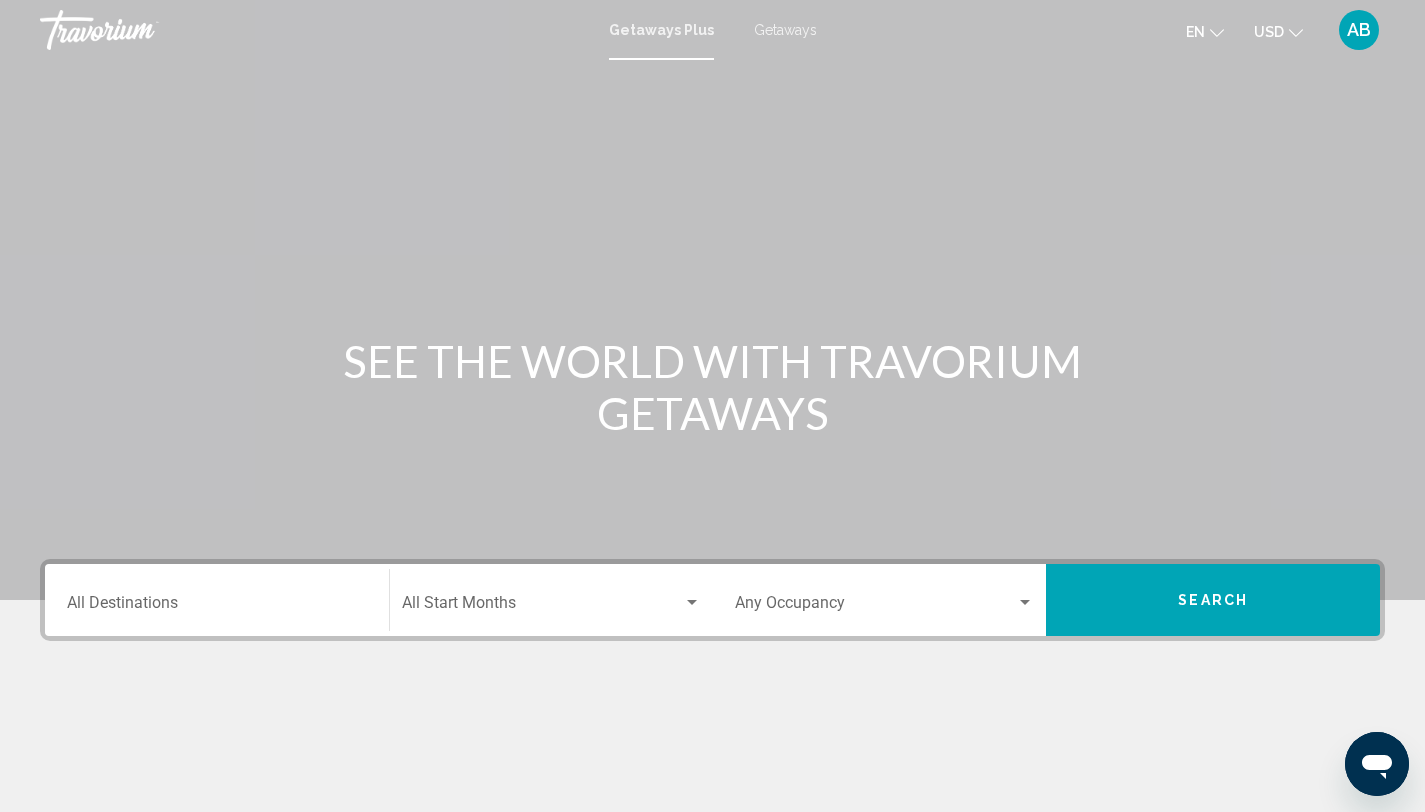 click on "Destination All Destinations" at bounding box center [217, 607] 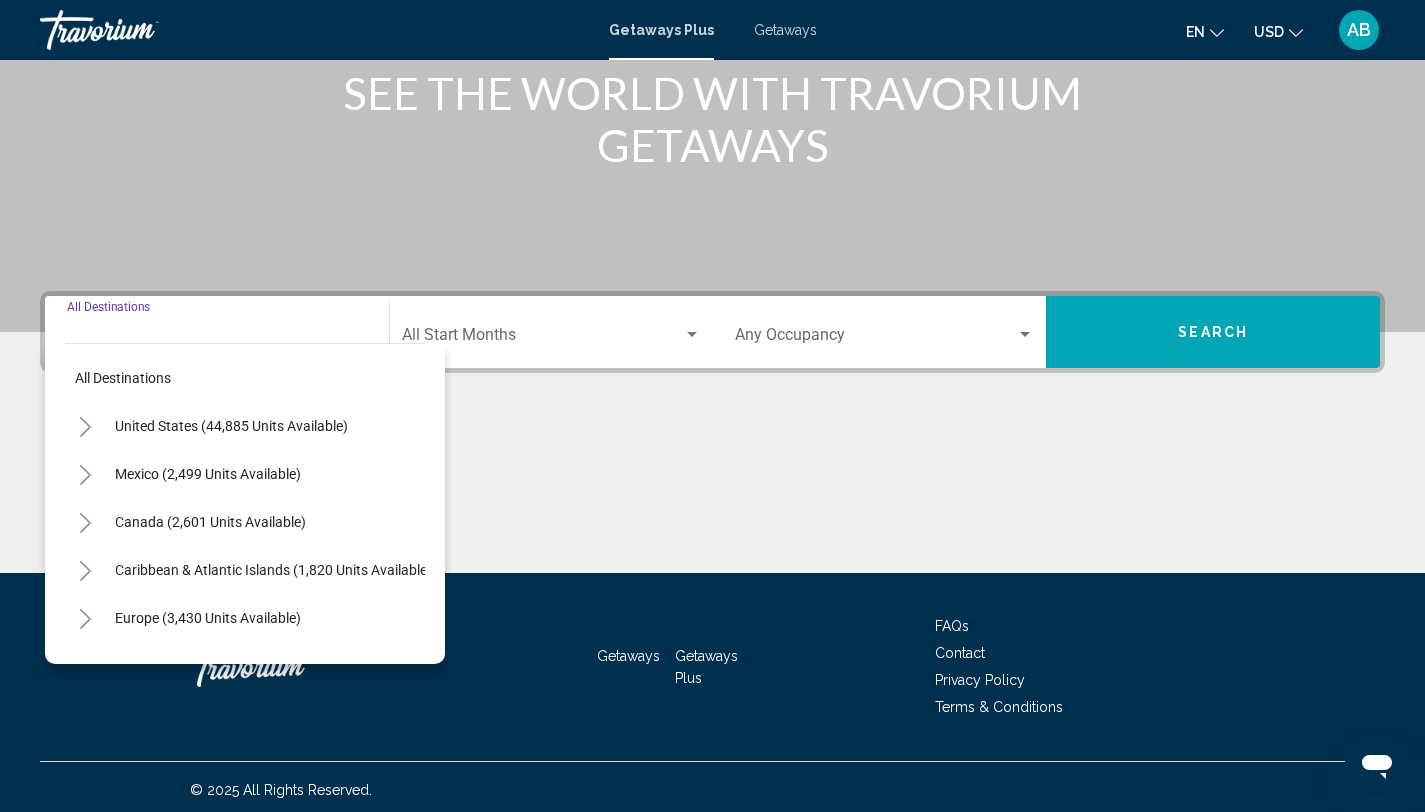 scroll, scrollTop: 274, scrollLeft: 0, axis: vertical 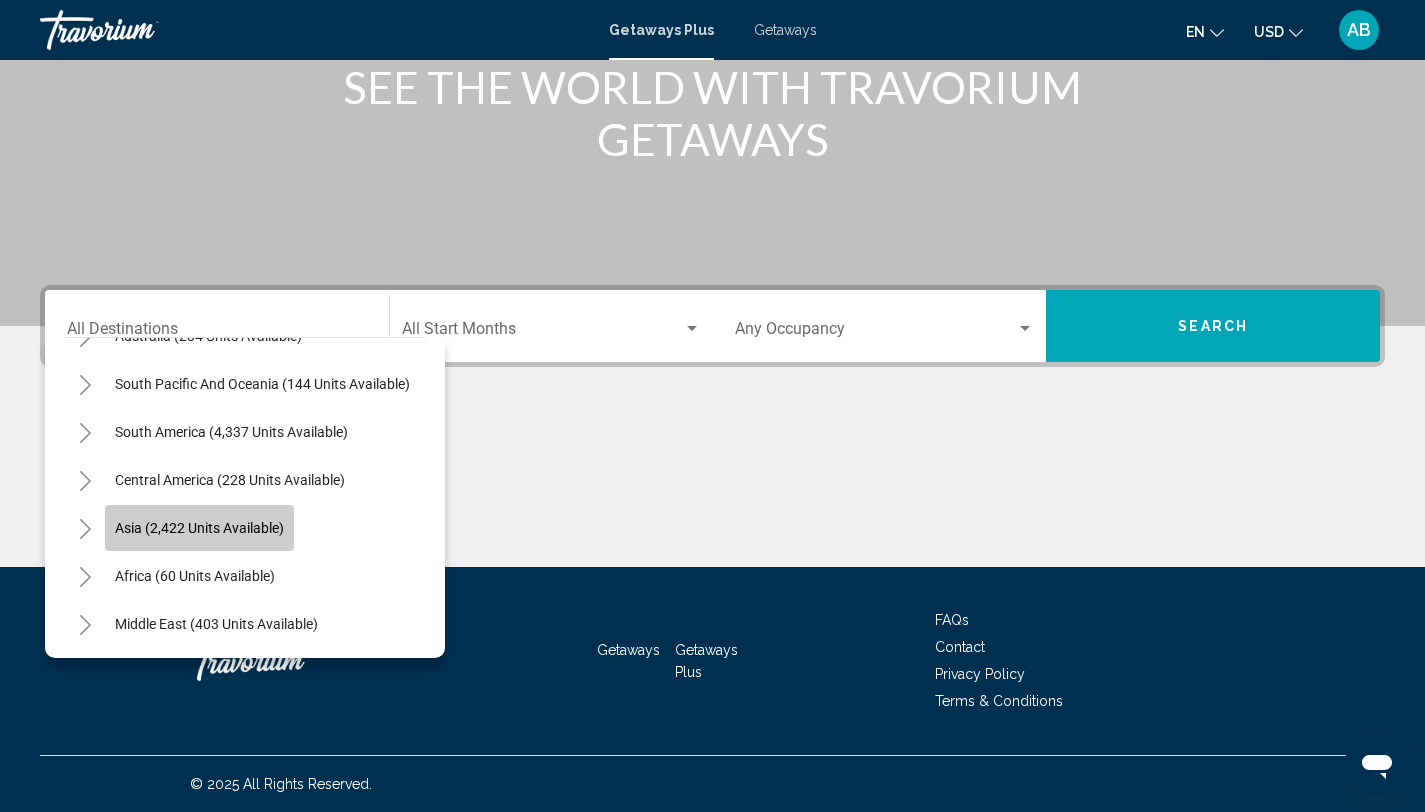 click on "Asia (2,422 units available)" 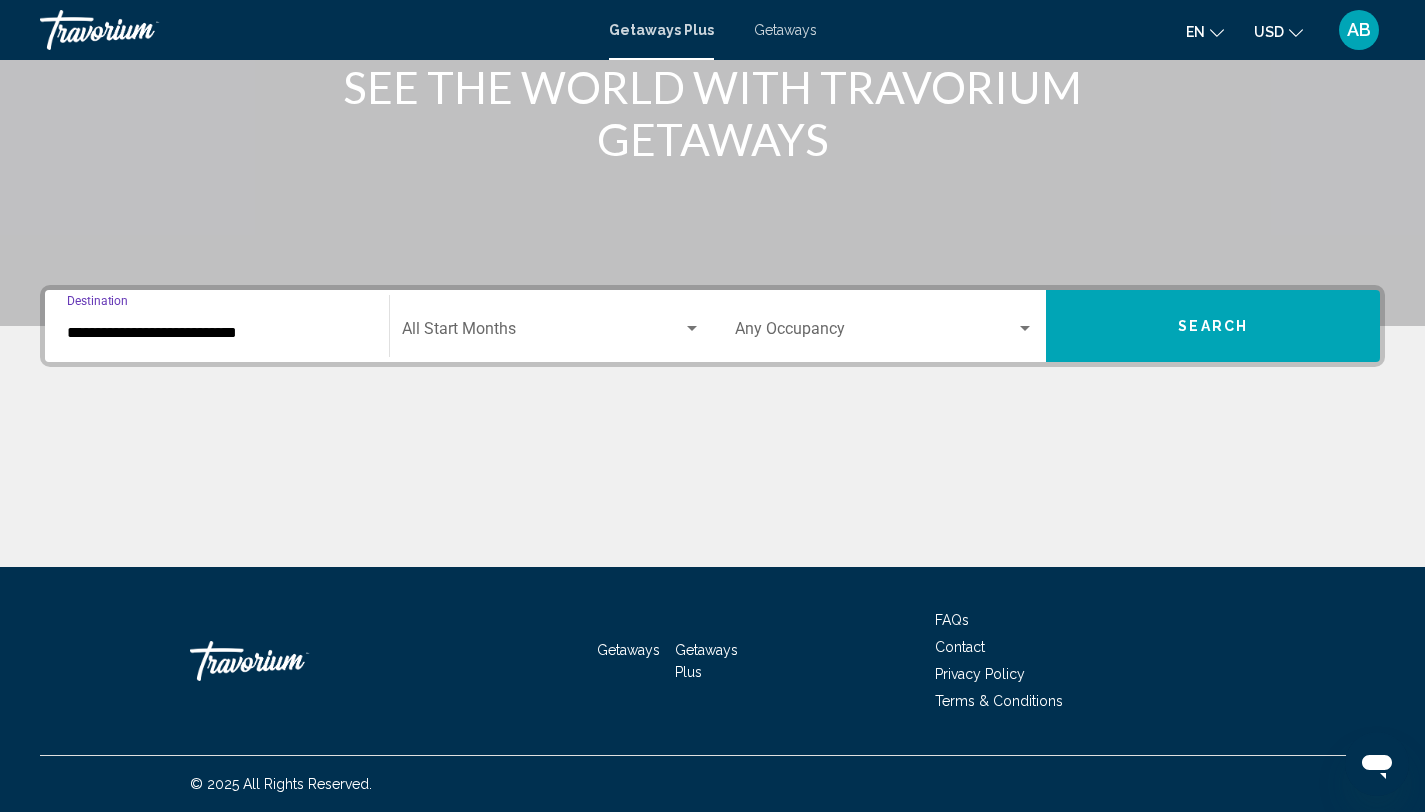 click on "**********" at bounding box center [217, 333] 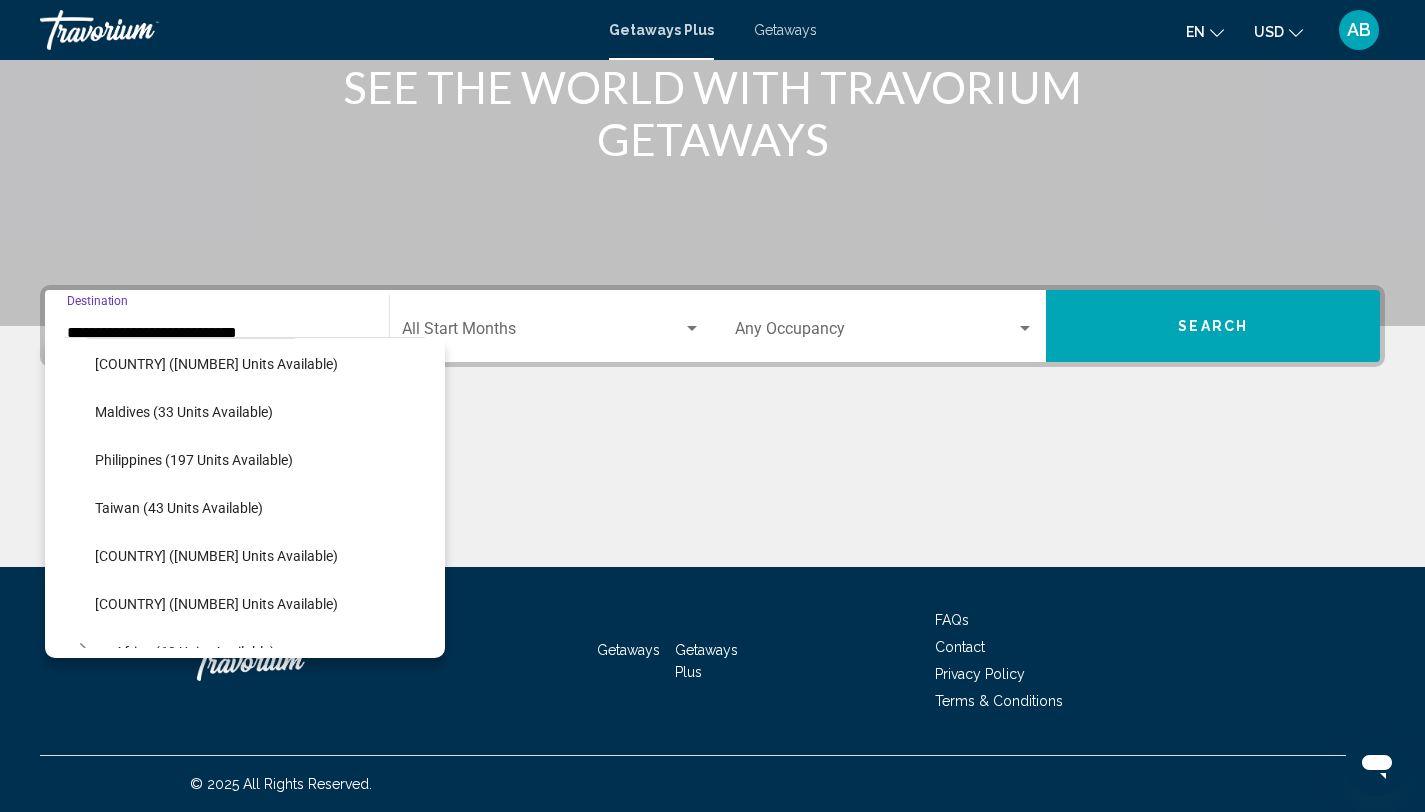 scroll, scrollTop: 731, scrollLeft: 0, axis: vertical 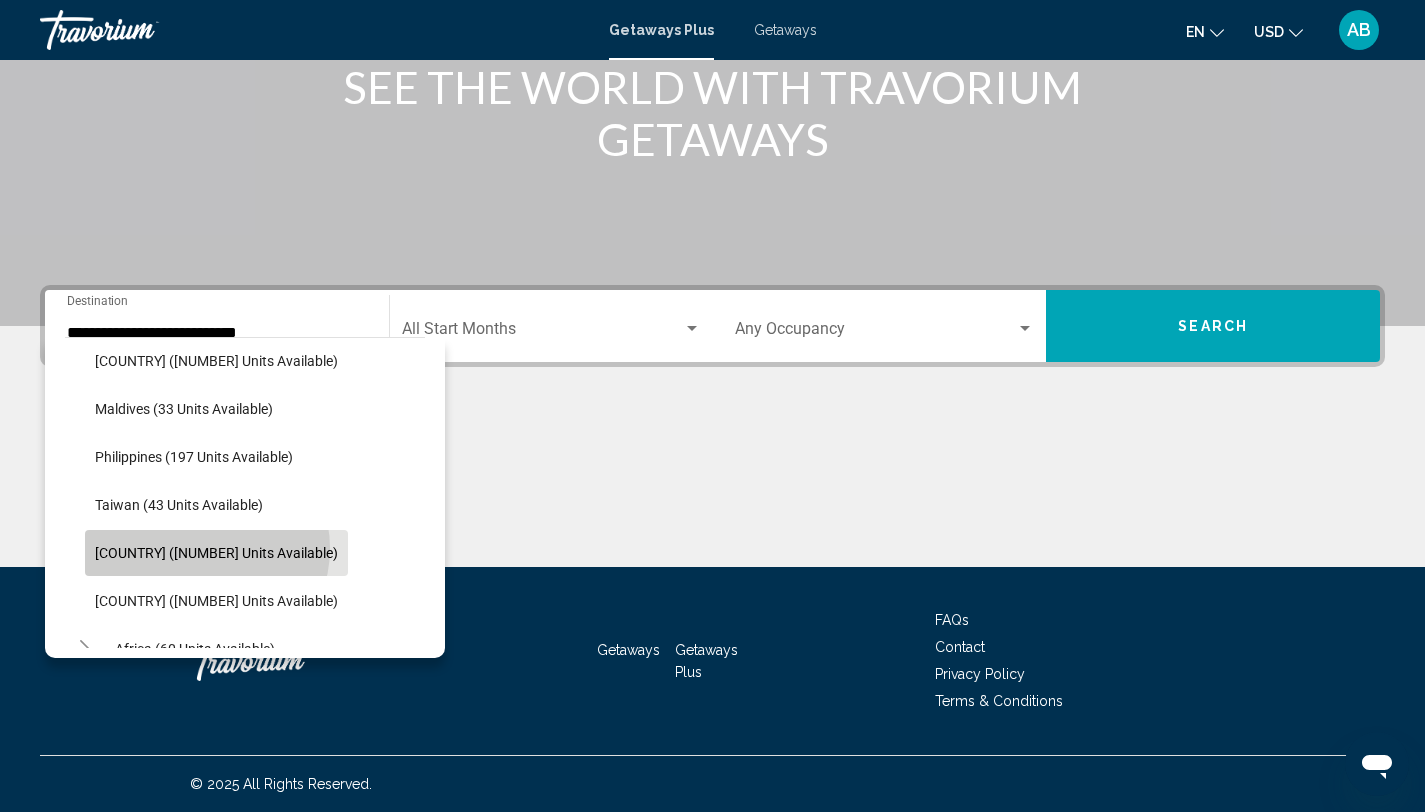 click on "[COUNTRY] ([NUMBER] units available)" 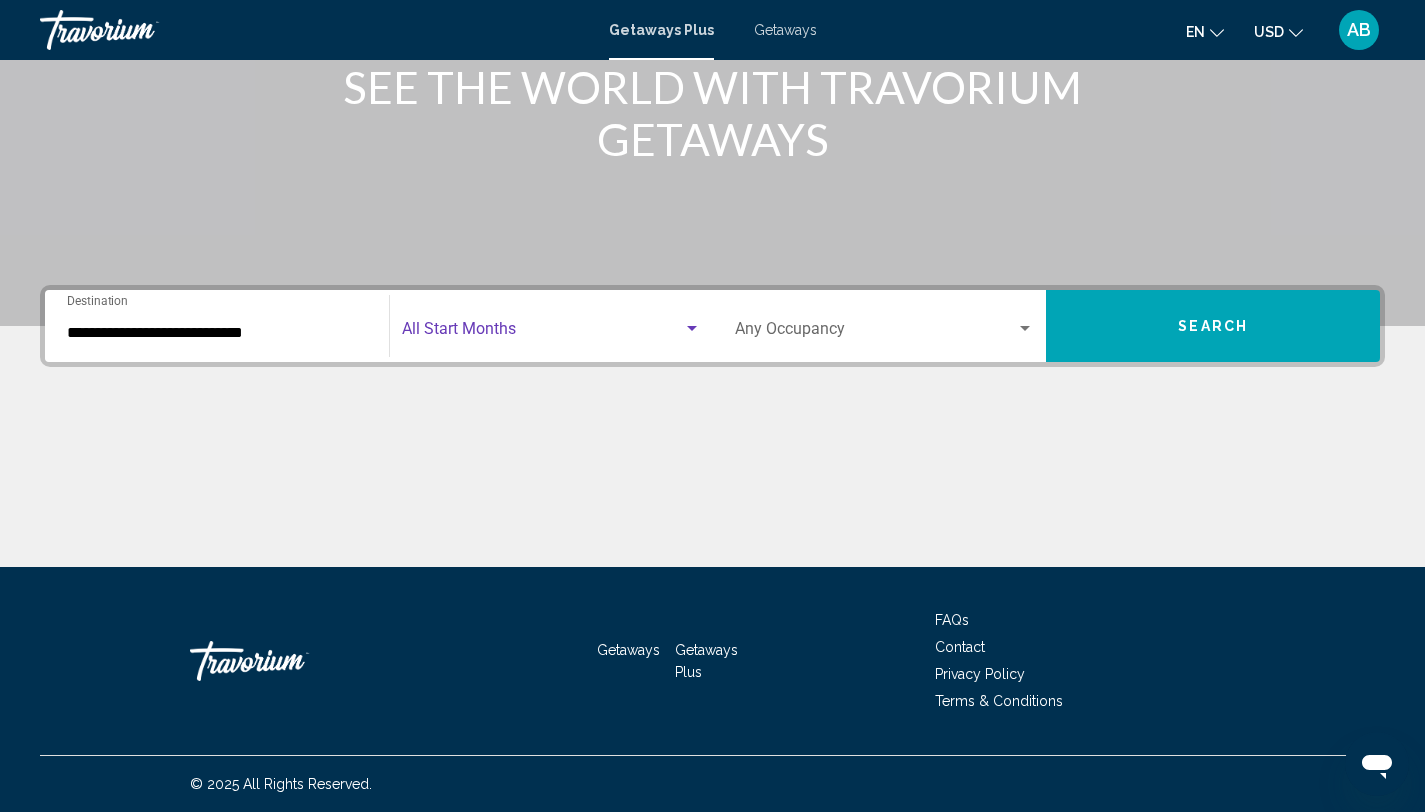 click at bounding box center (542, 333) 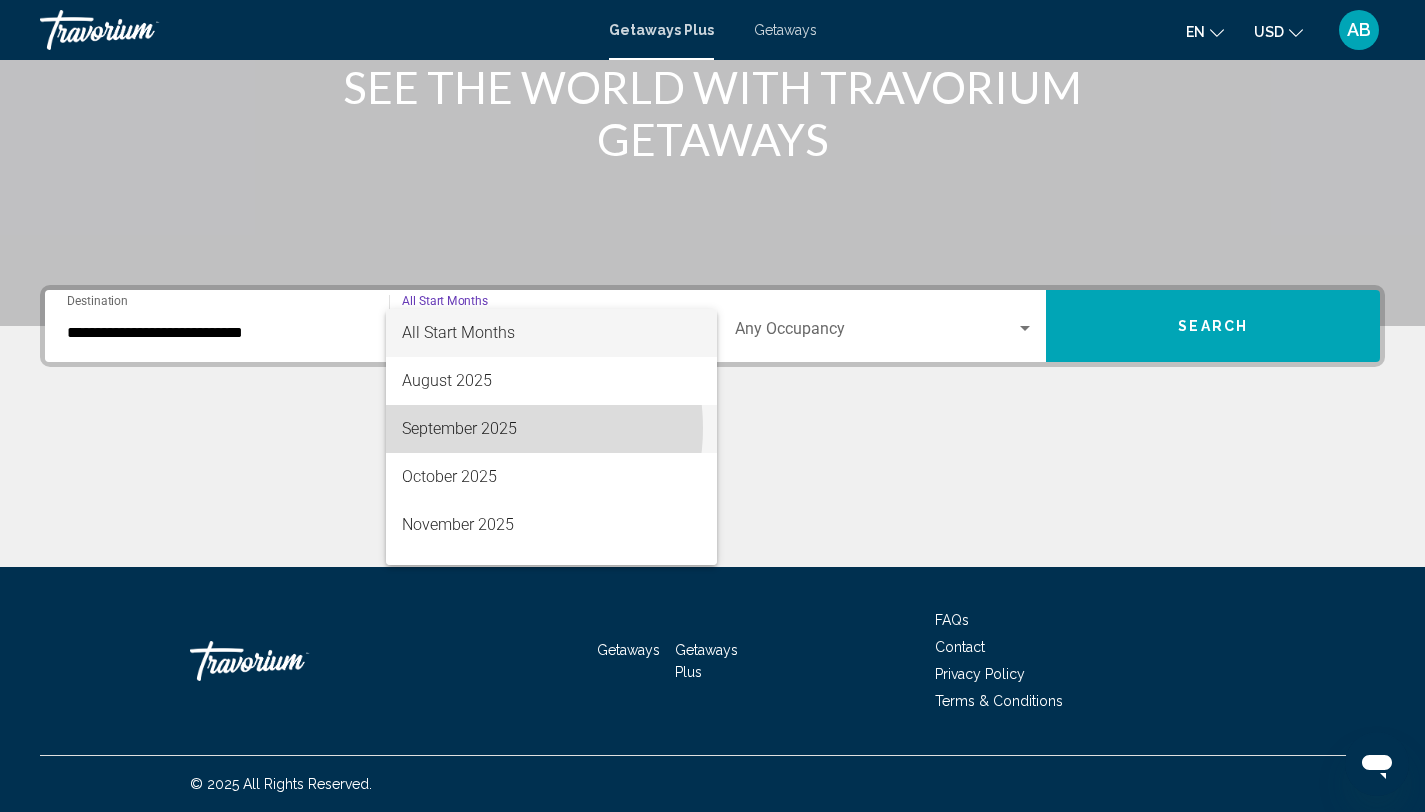 click on "September 2025" at bounding box center (551, 429) 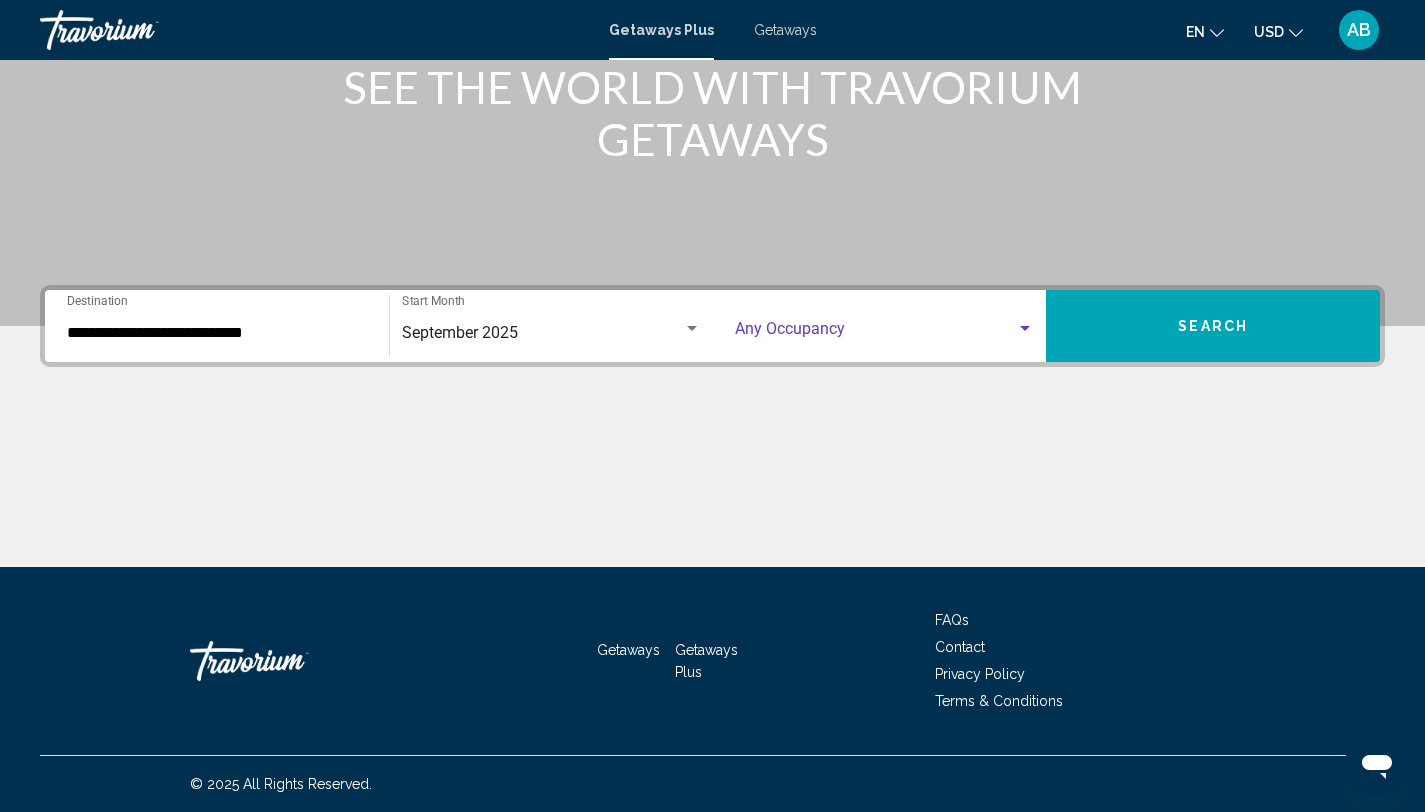 click at bounding box center [1025, 329] 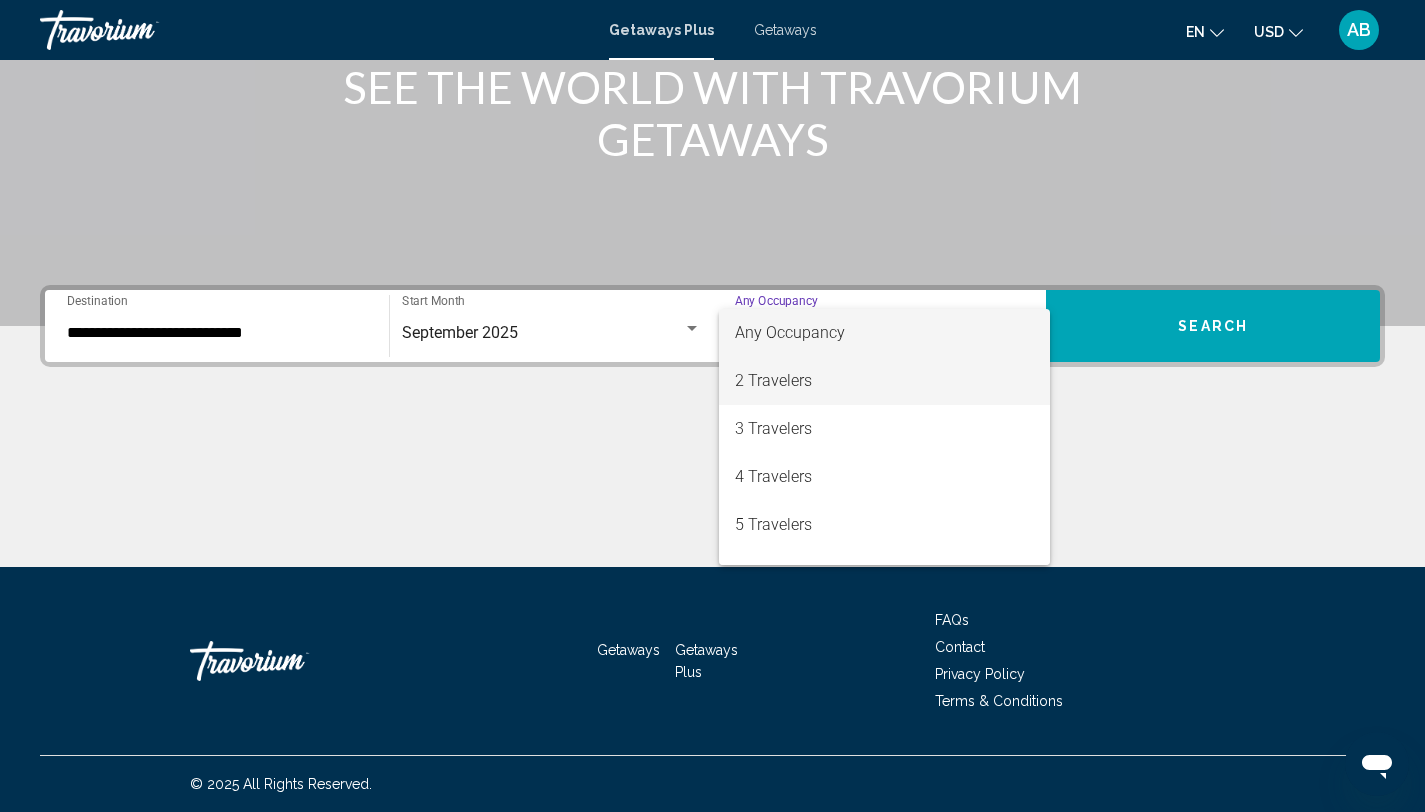 click on "2 Travelers" at bounding box center (885, 381) 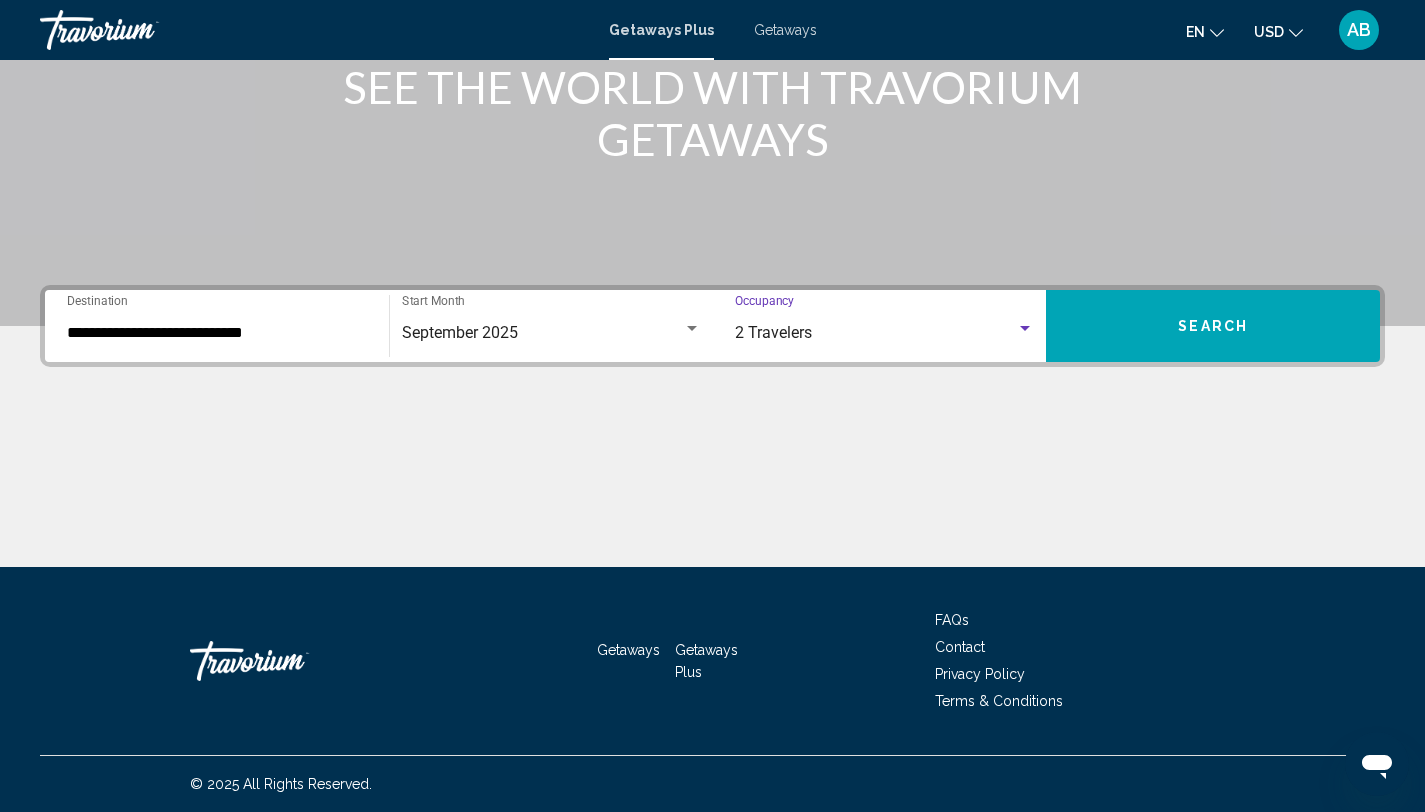 click on "Search" at bounding box center (1213, 327) 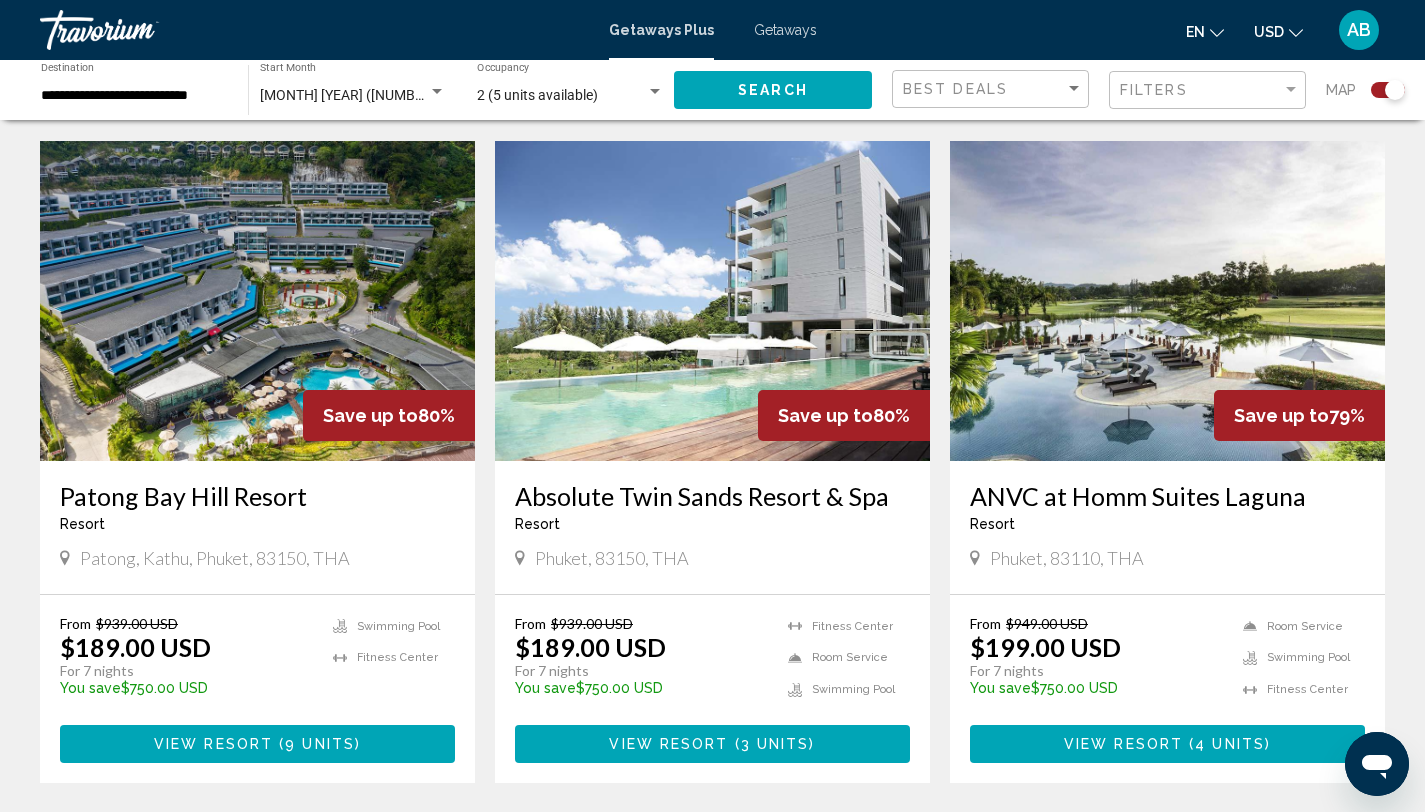 scroll, scrollTop: 1372, scrollLeft: 0, axis: vertical 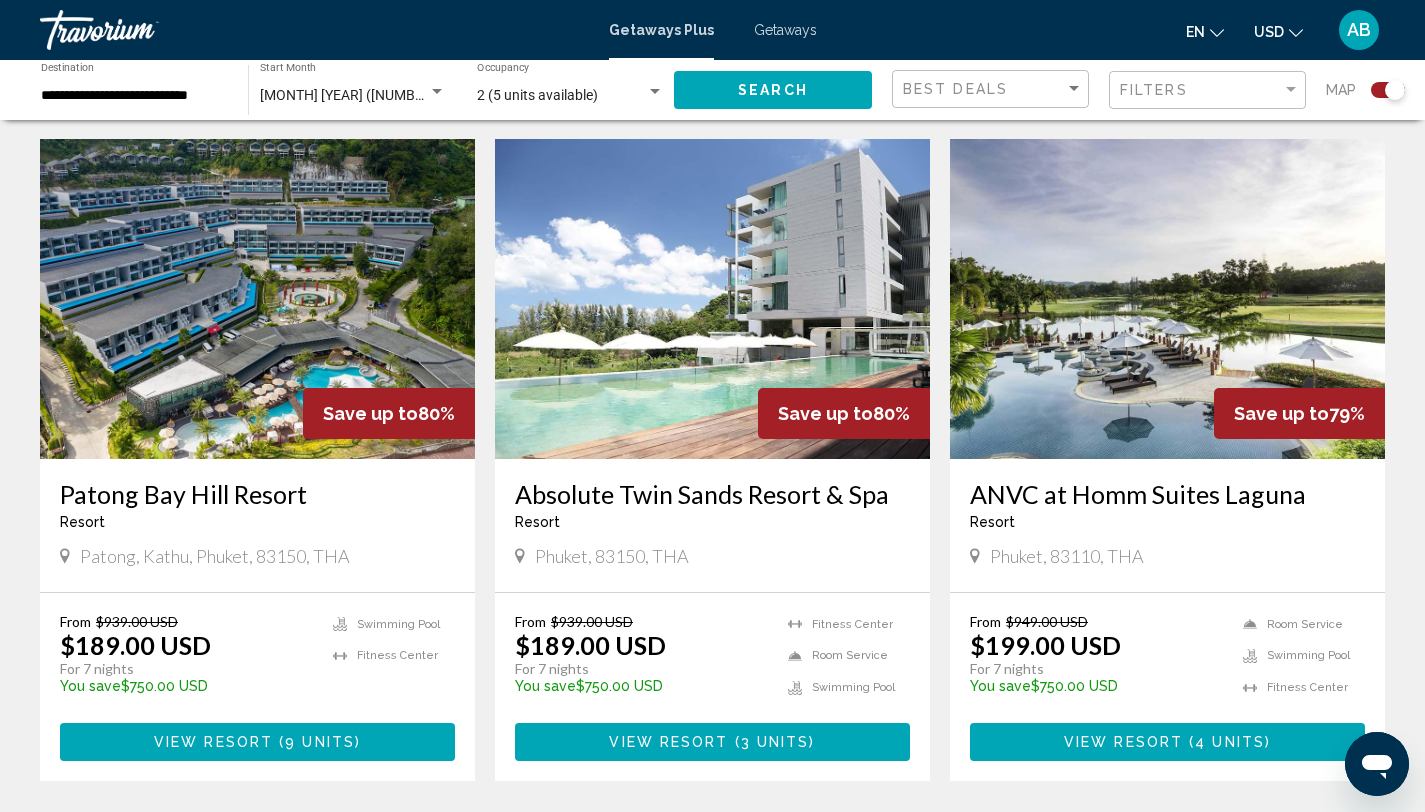 click on "ANVC at Homm Suites Laguna Resort - This is an adults only resort" at bounding box center [1167, 512] 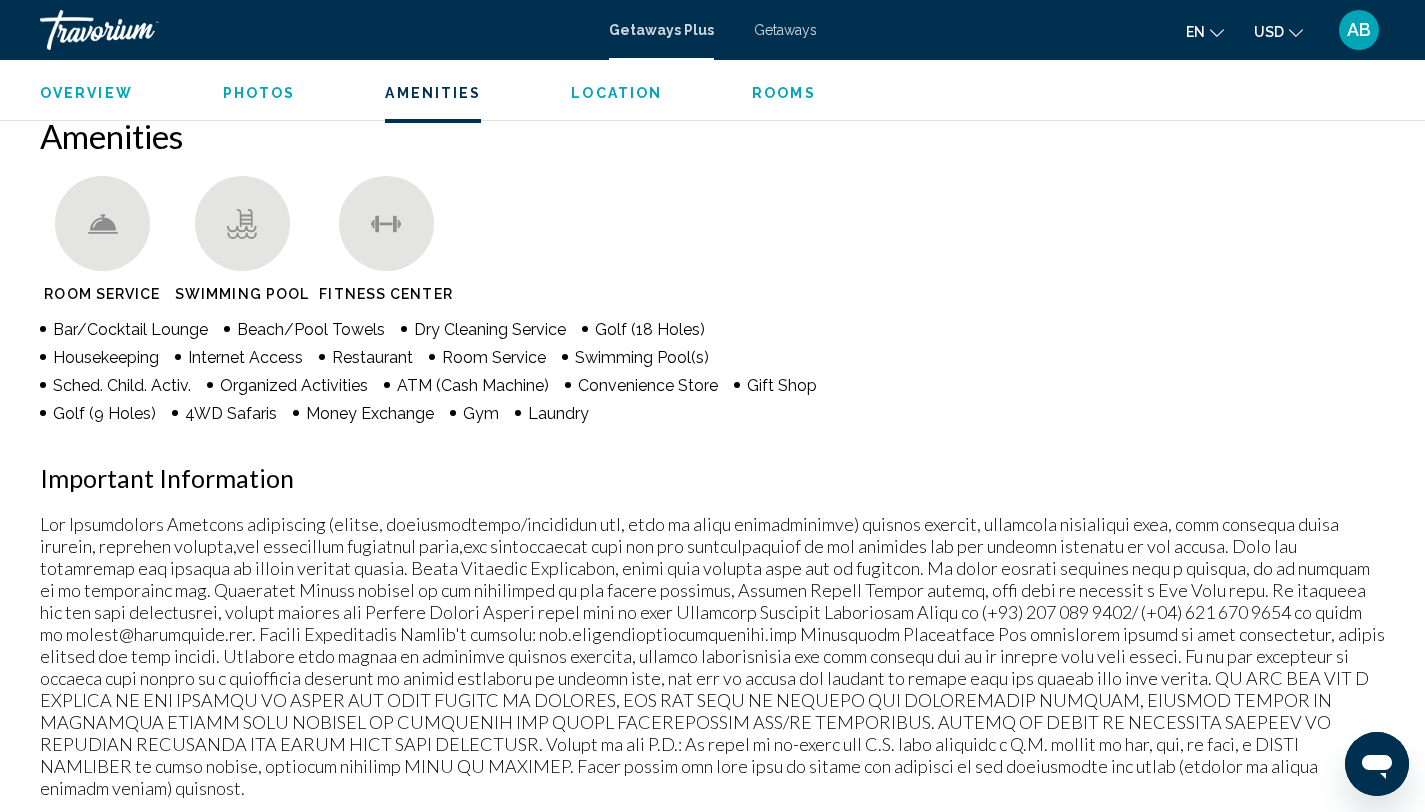 scroll, scrollTop: 1536, scrollLeft: 0, axis: vertical 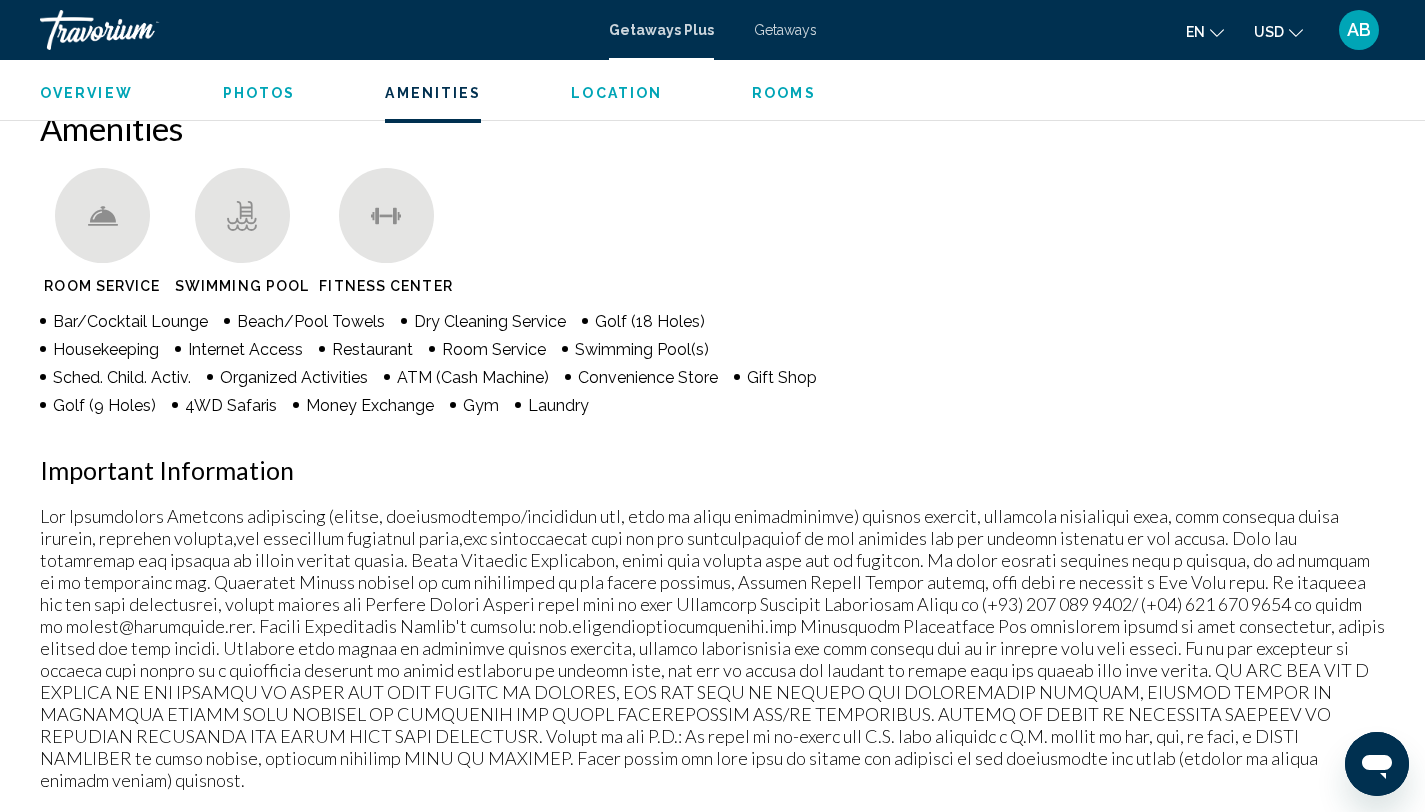 click on "Photos" at bounding box center (259, 93) 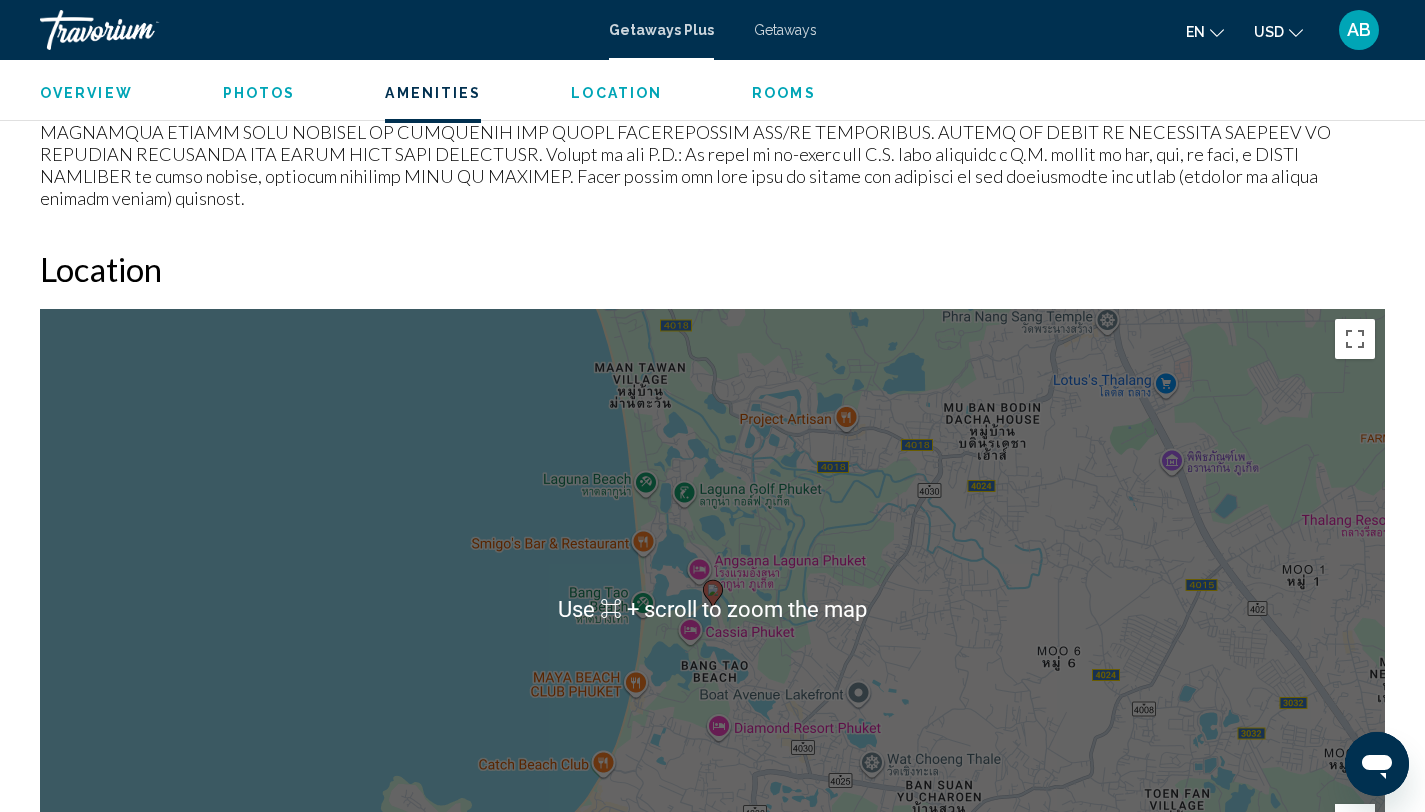 scroll, scrollTop: 1732, scrollLeft: 0, axis: vertical 